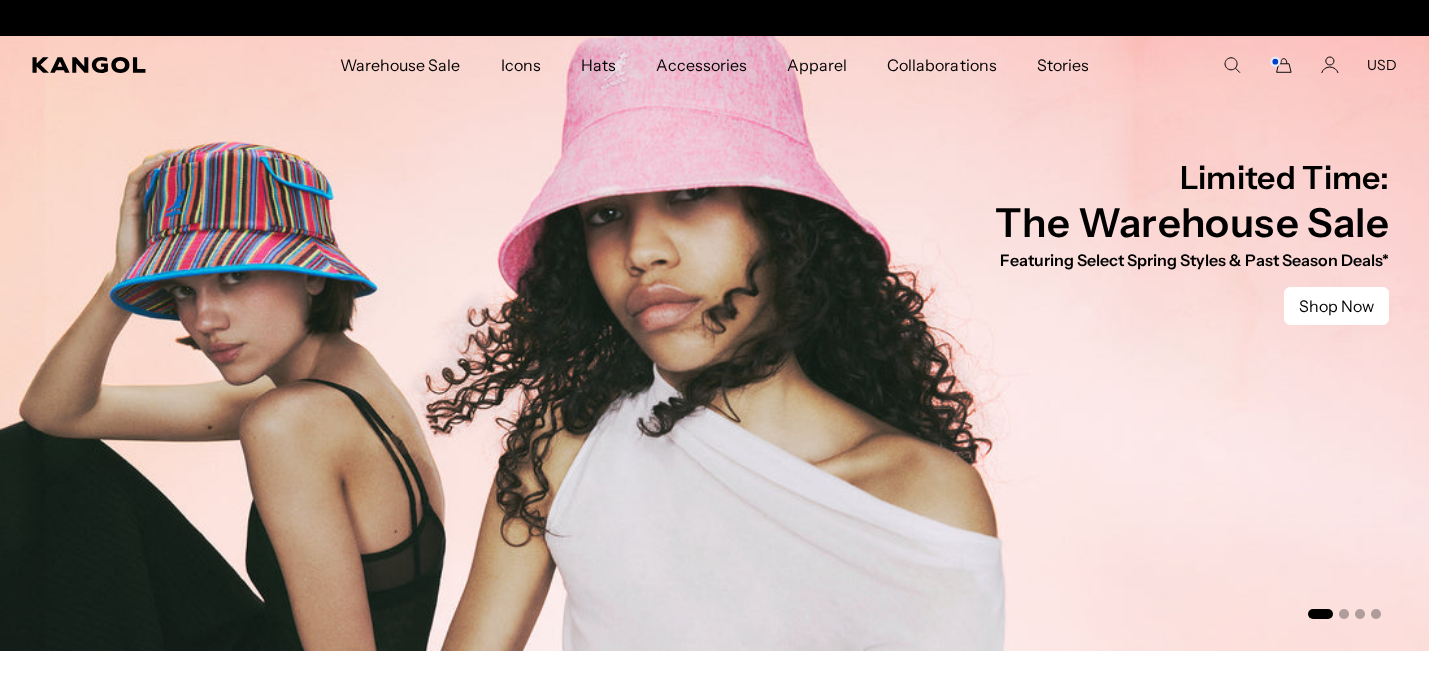scroll, scrollTop: 0, scrollLeft: 0, axis: both 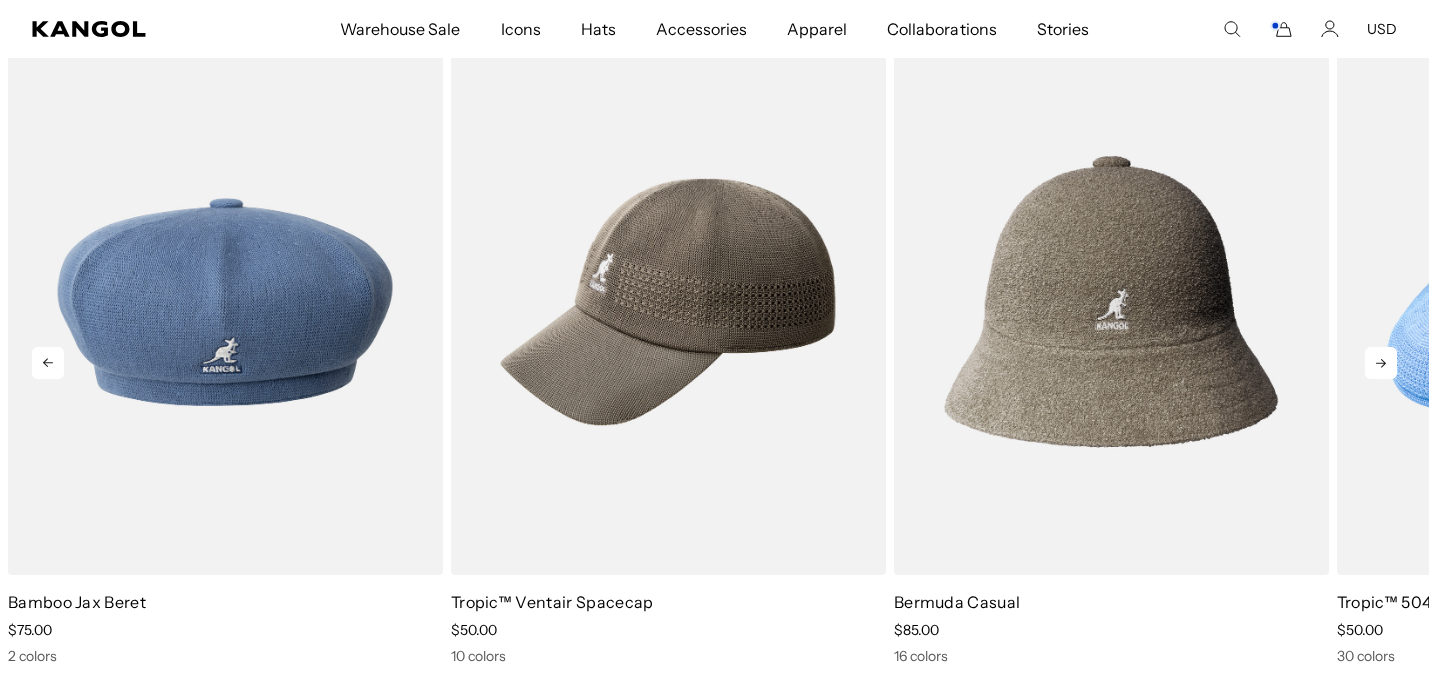 click 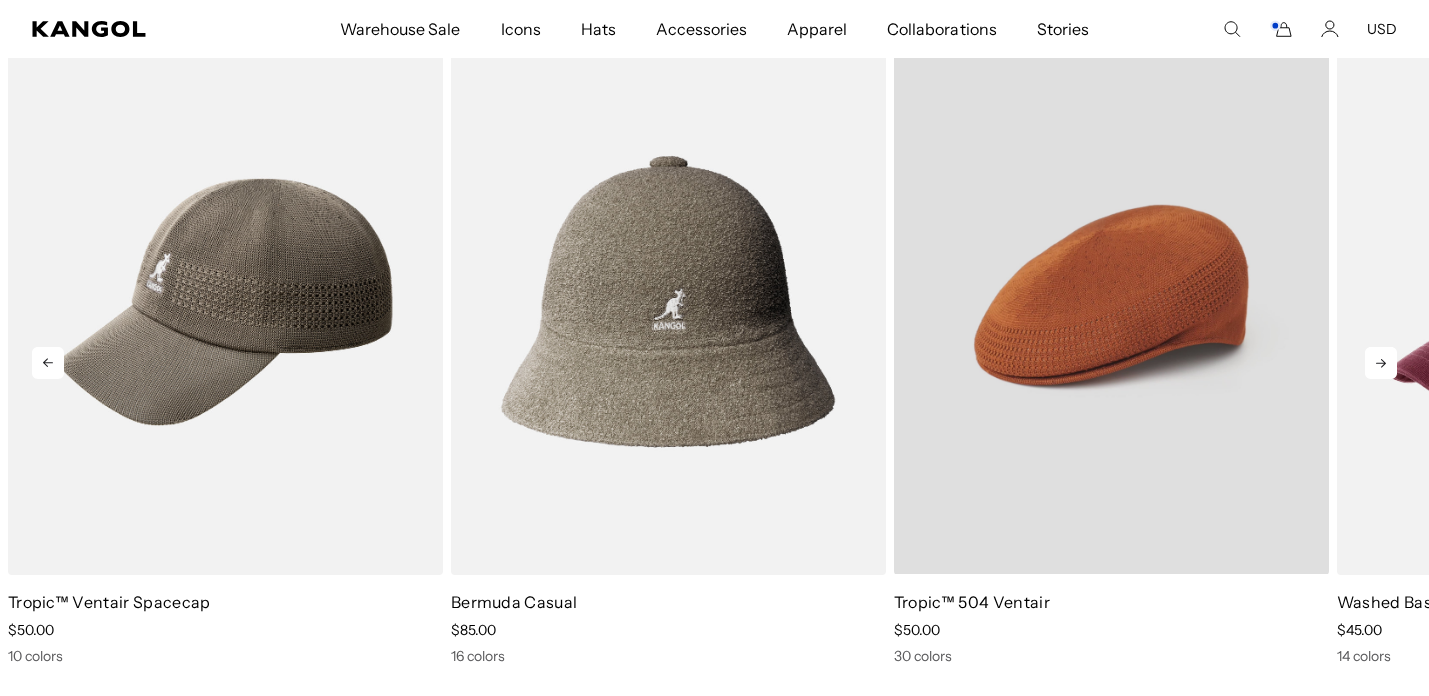 scroll, scrollTop: 0, scrollLeft: 412, axis: horizontal 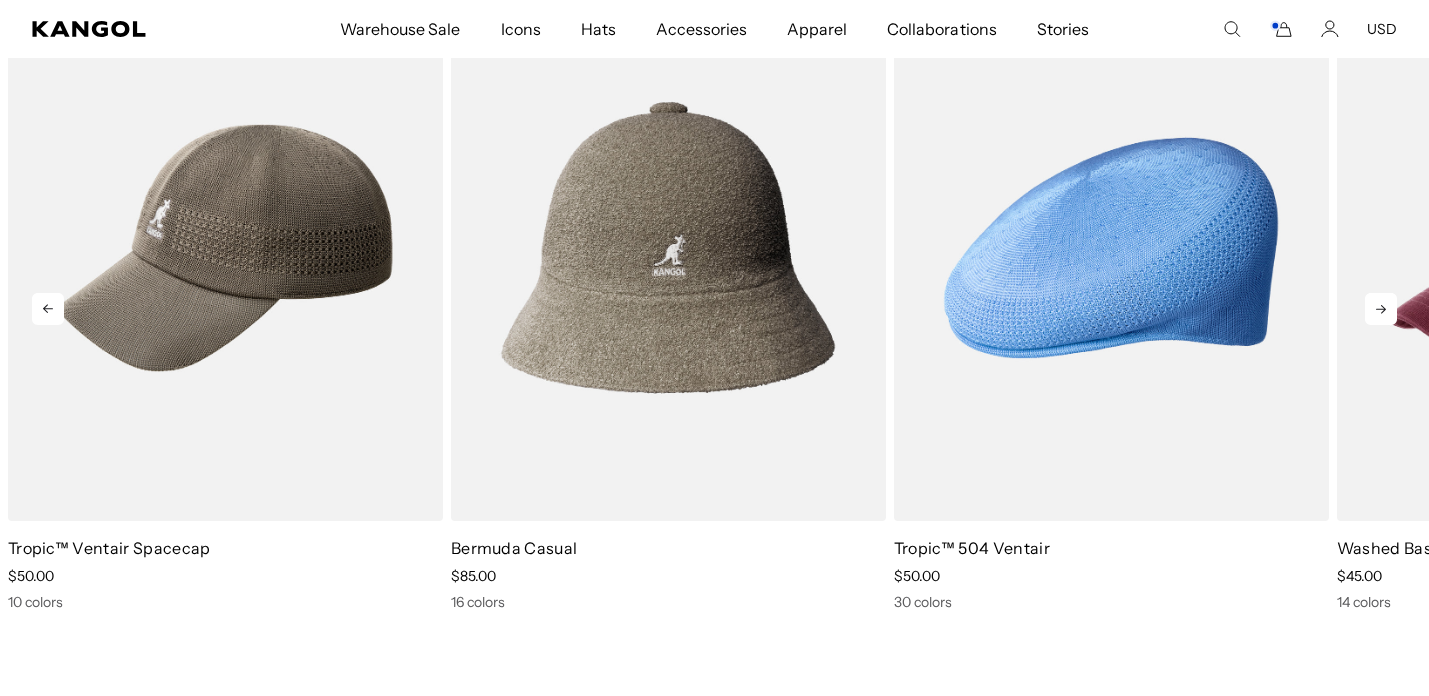 click 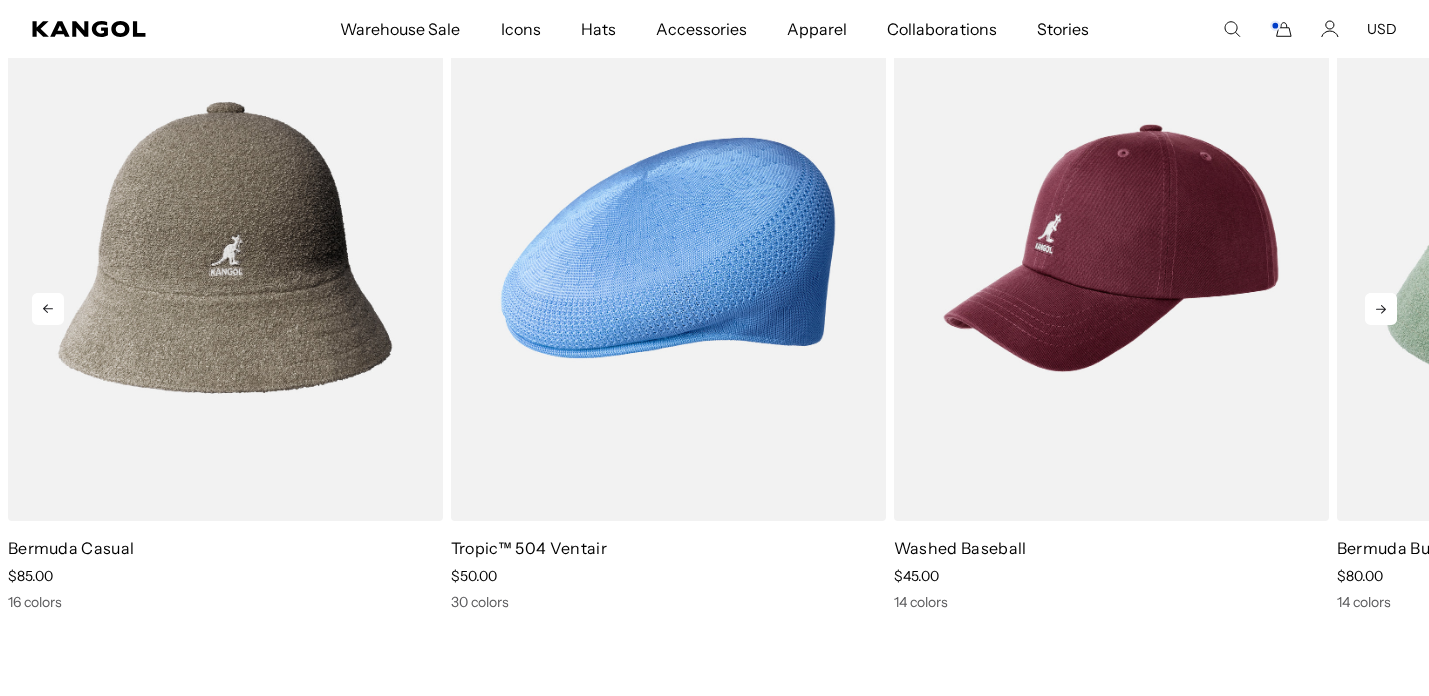 click 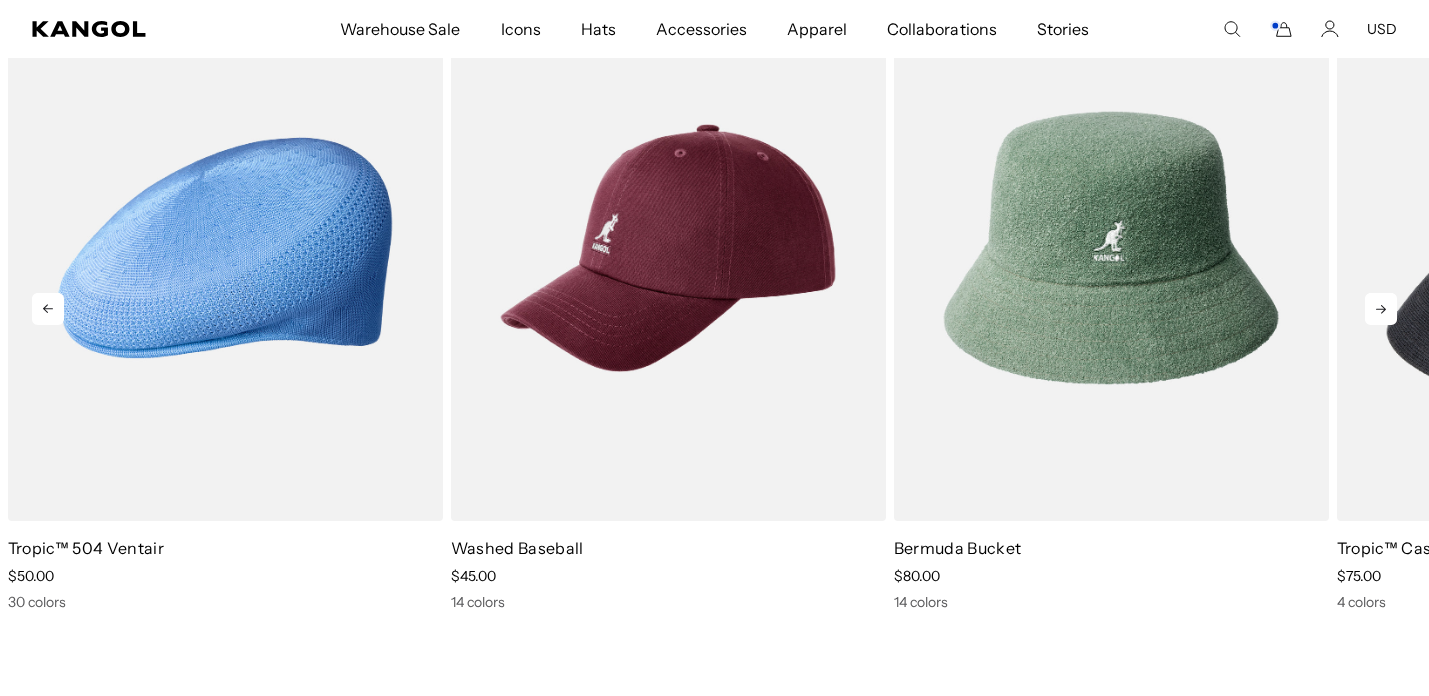 click 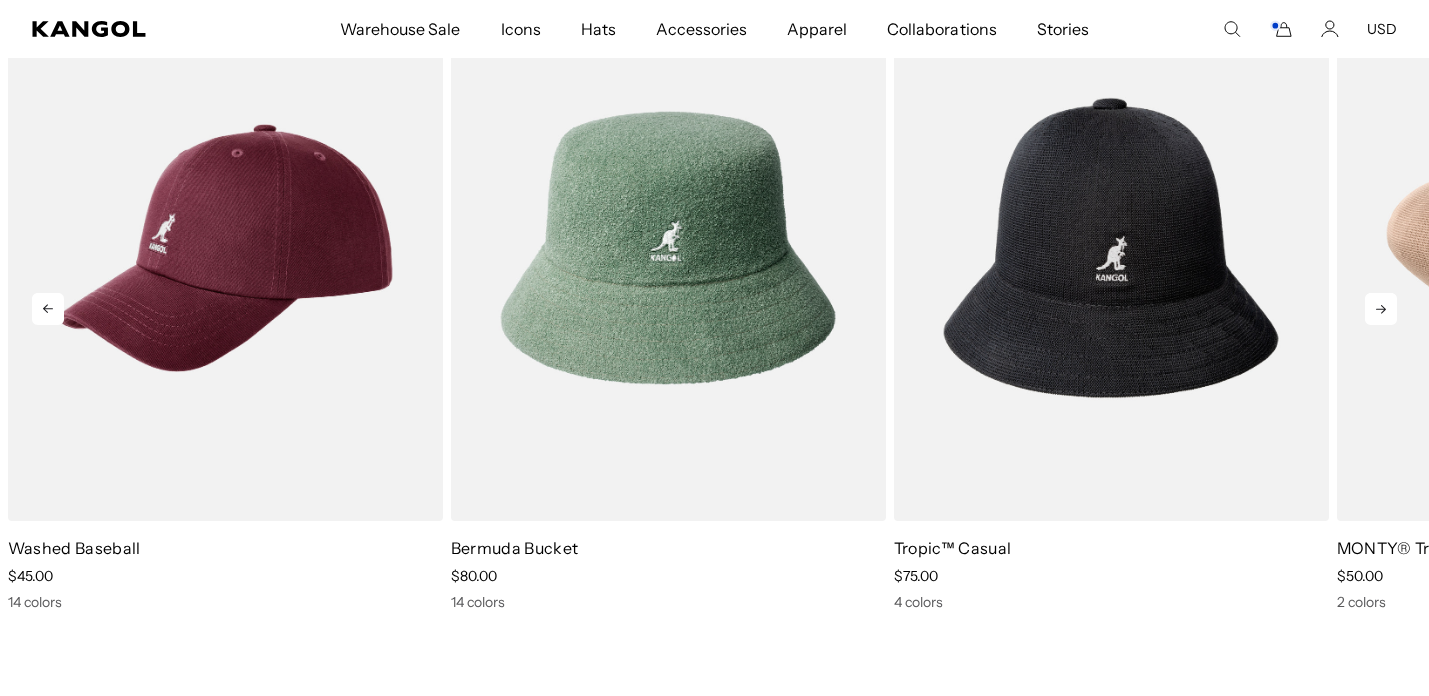 click 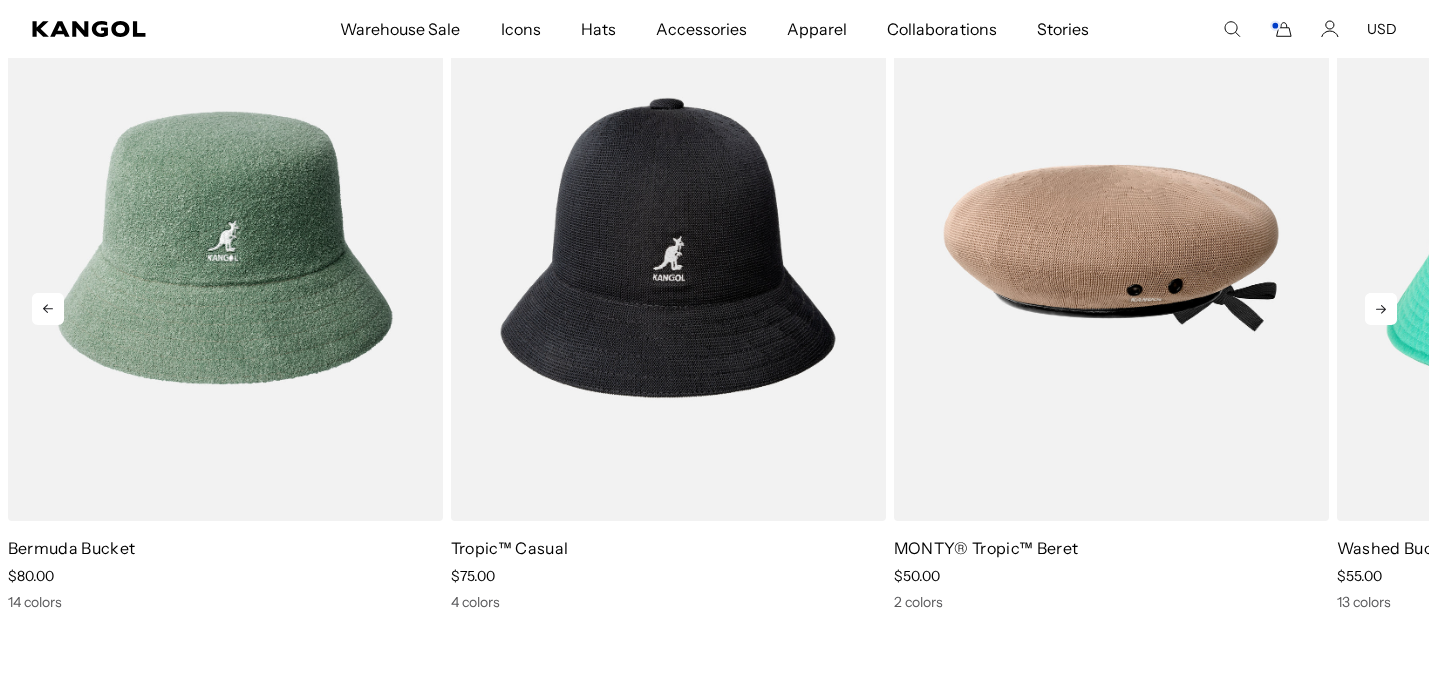 click 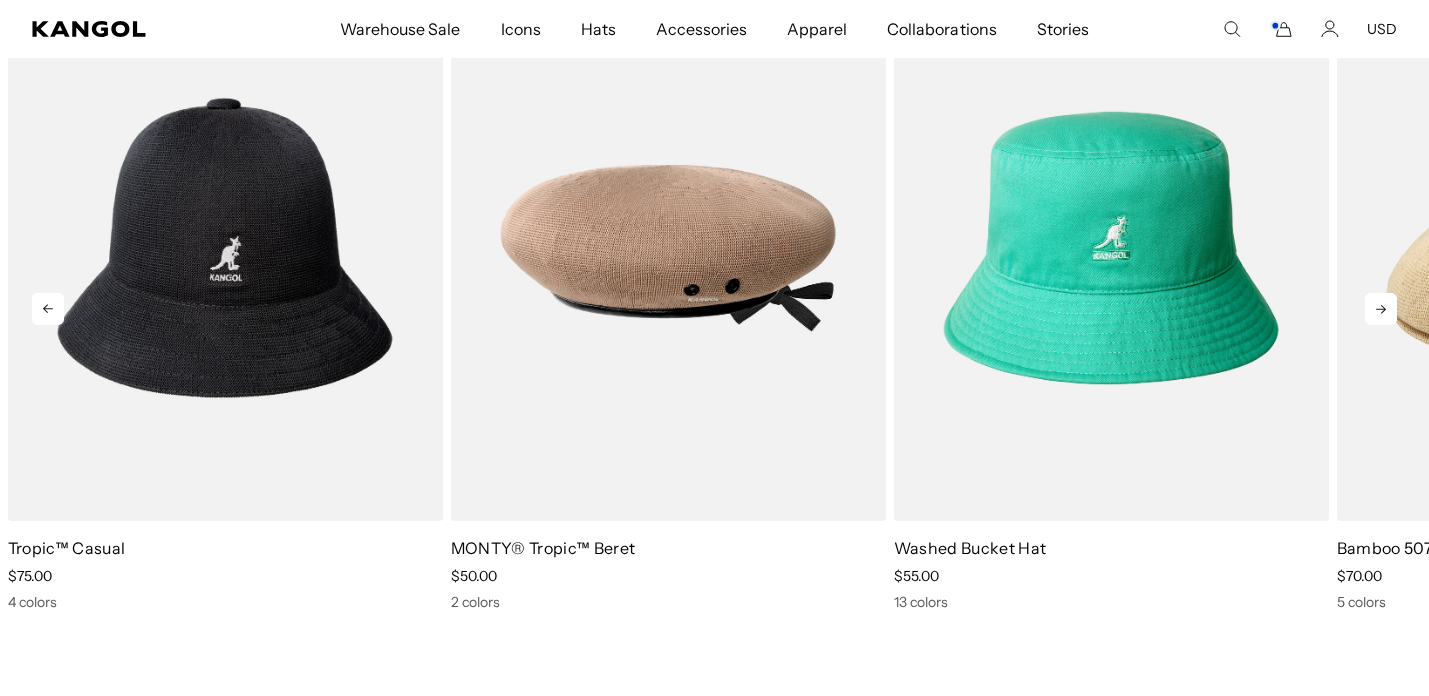 click 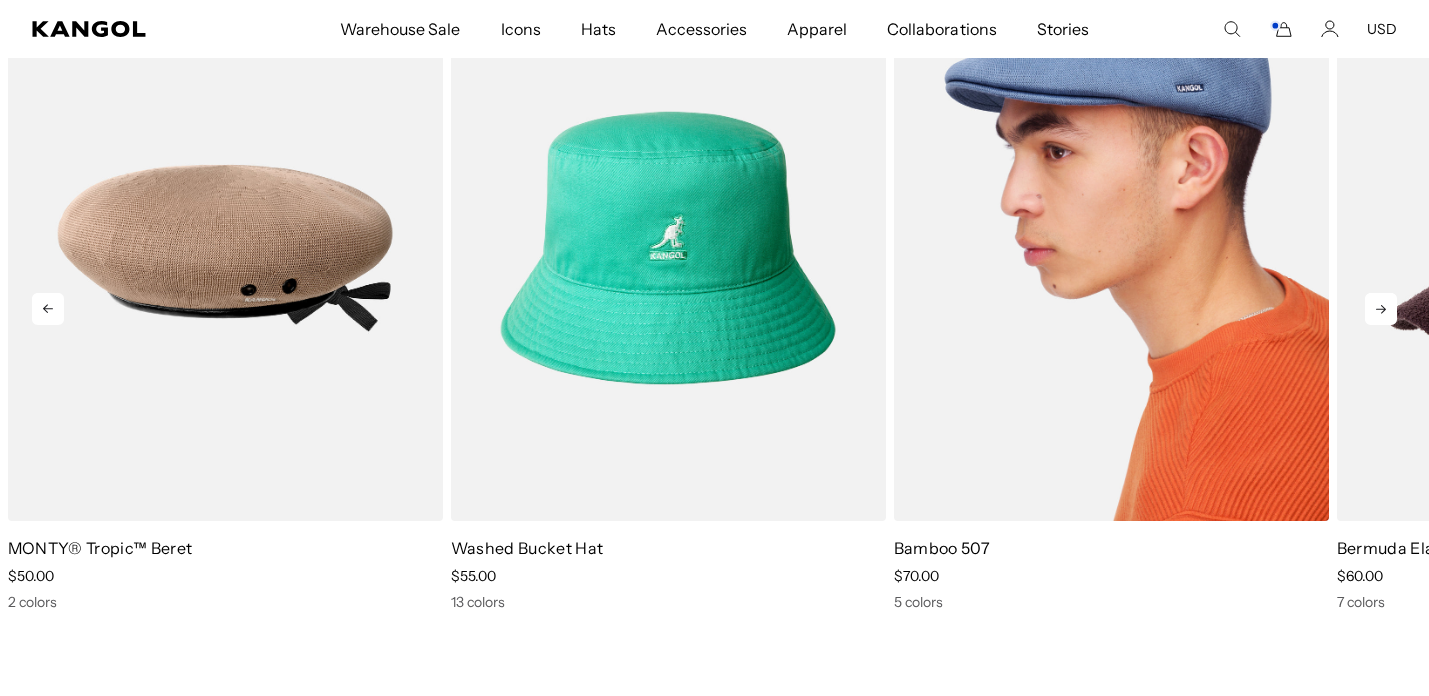 scroll, scrollTop: 0, scrollLeft: 0, axis: both 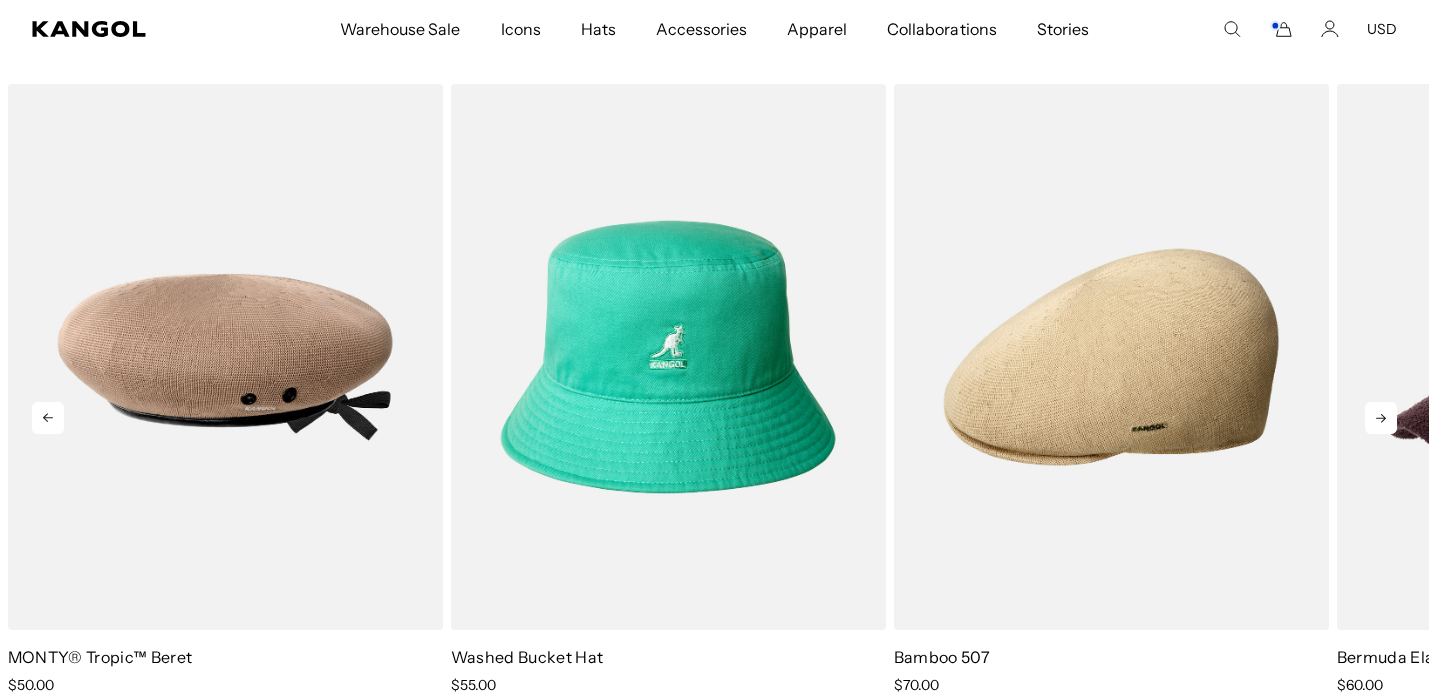 click 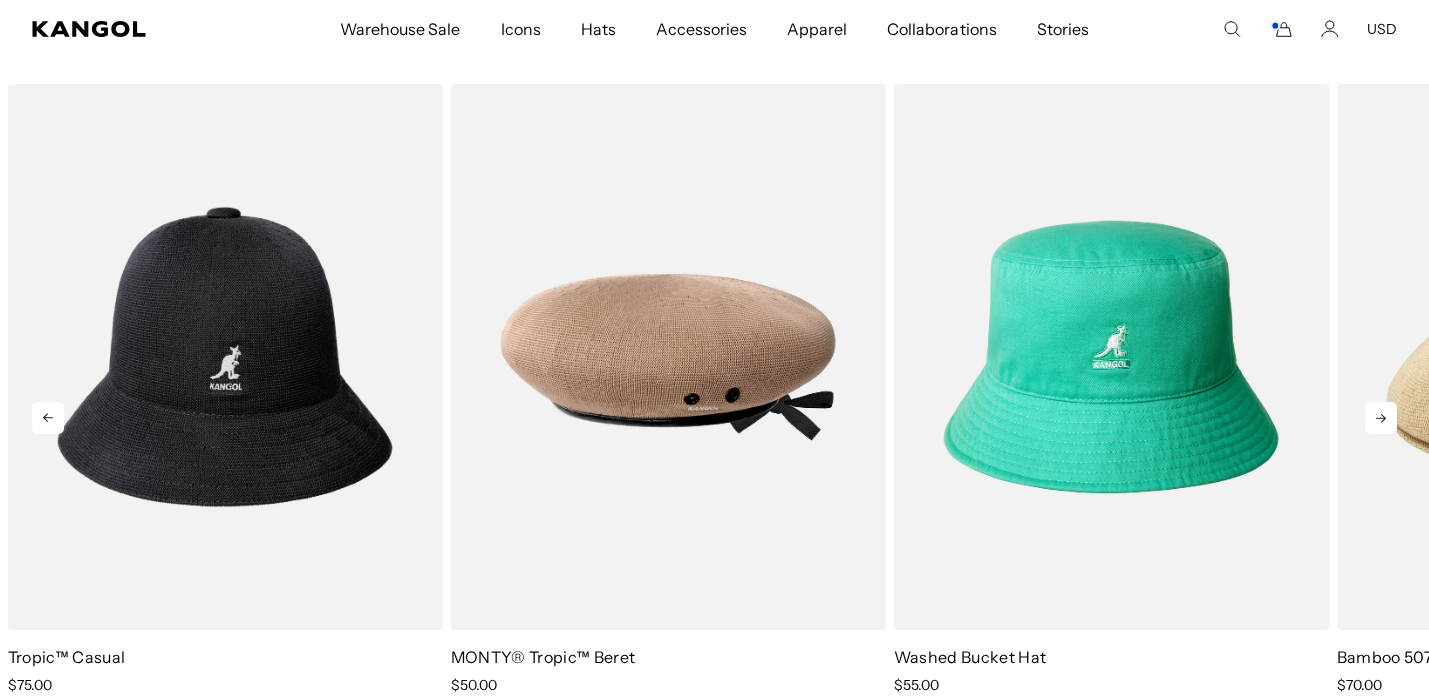 scroll, scrollTop: 0, scrollLeft: 0, axis: both 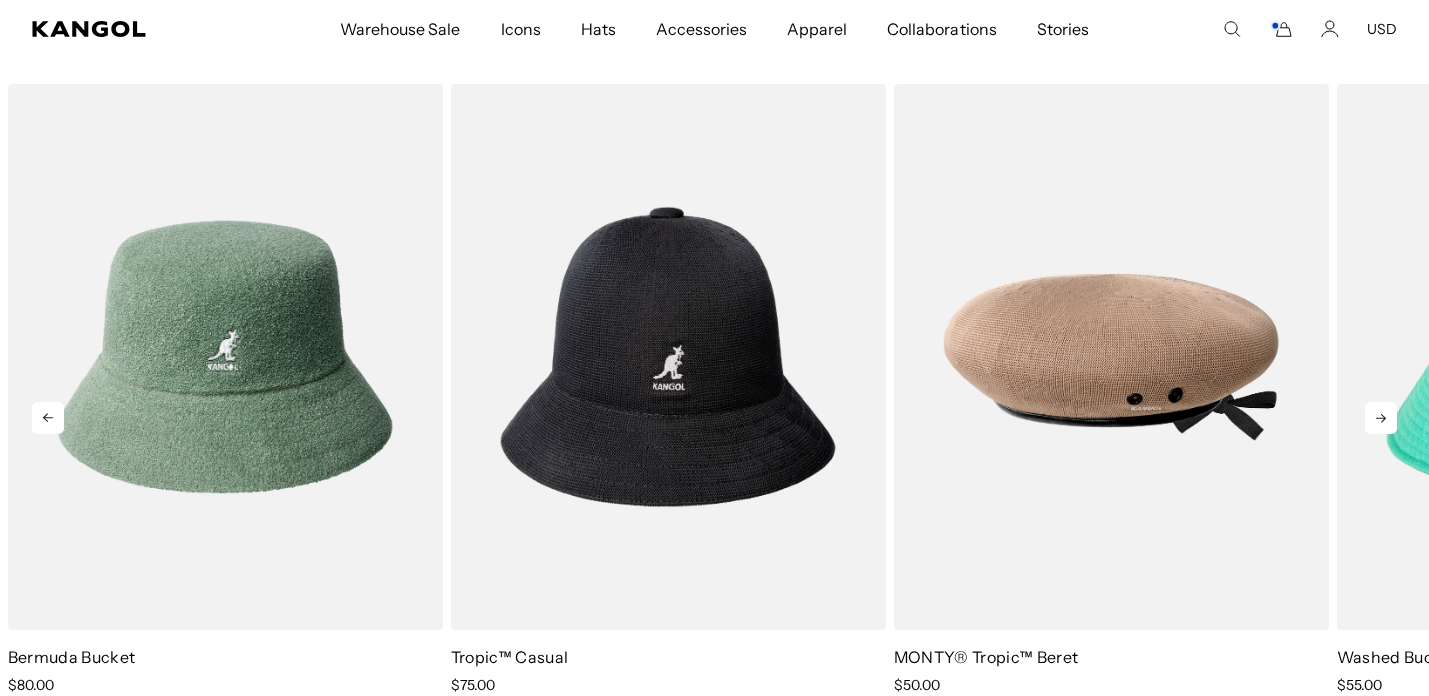 click 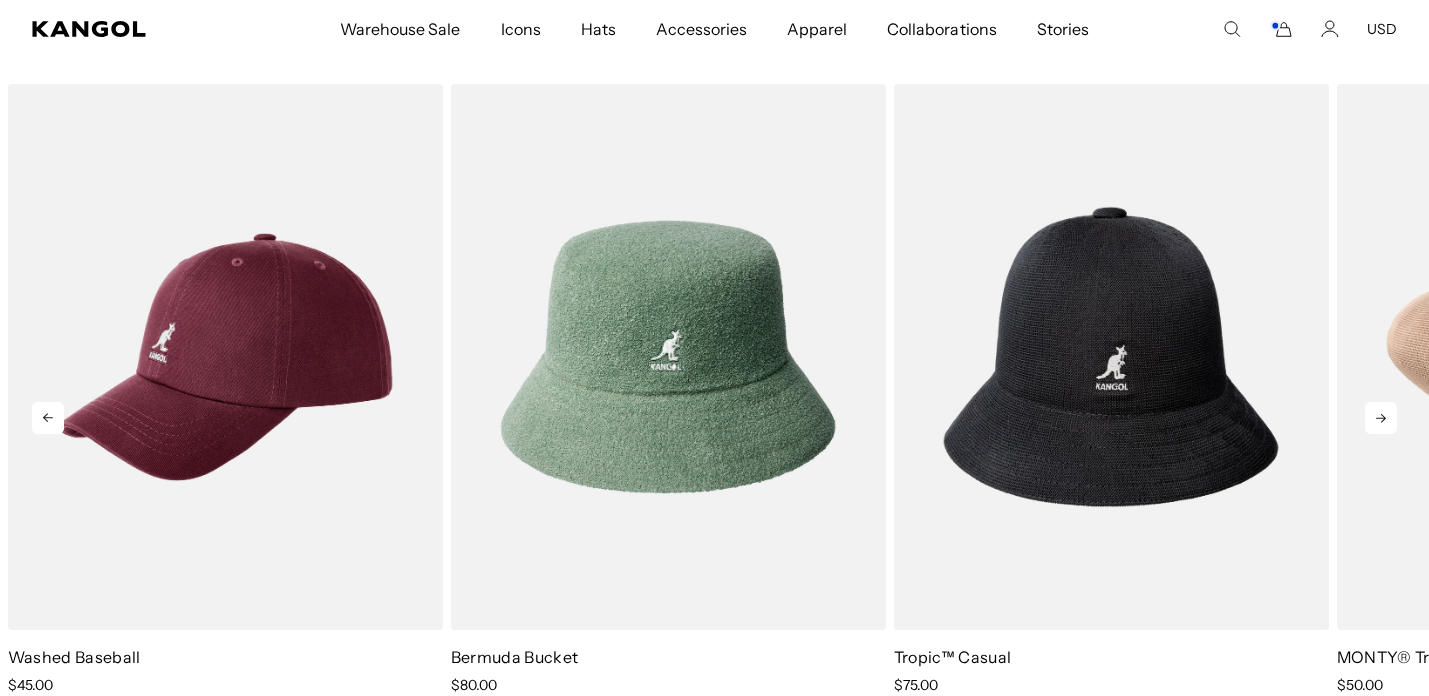 click 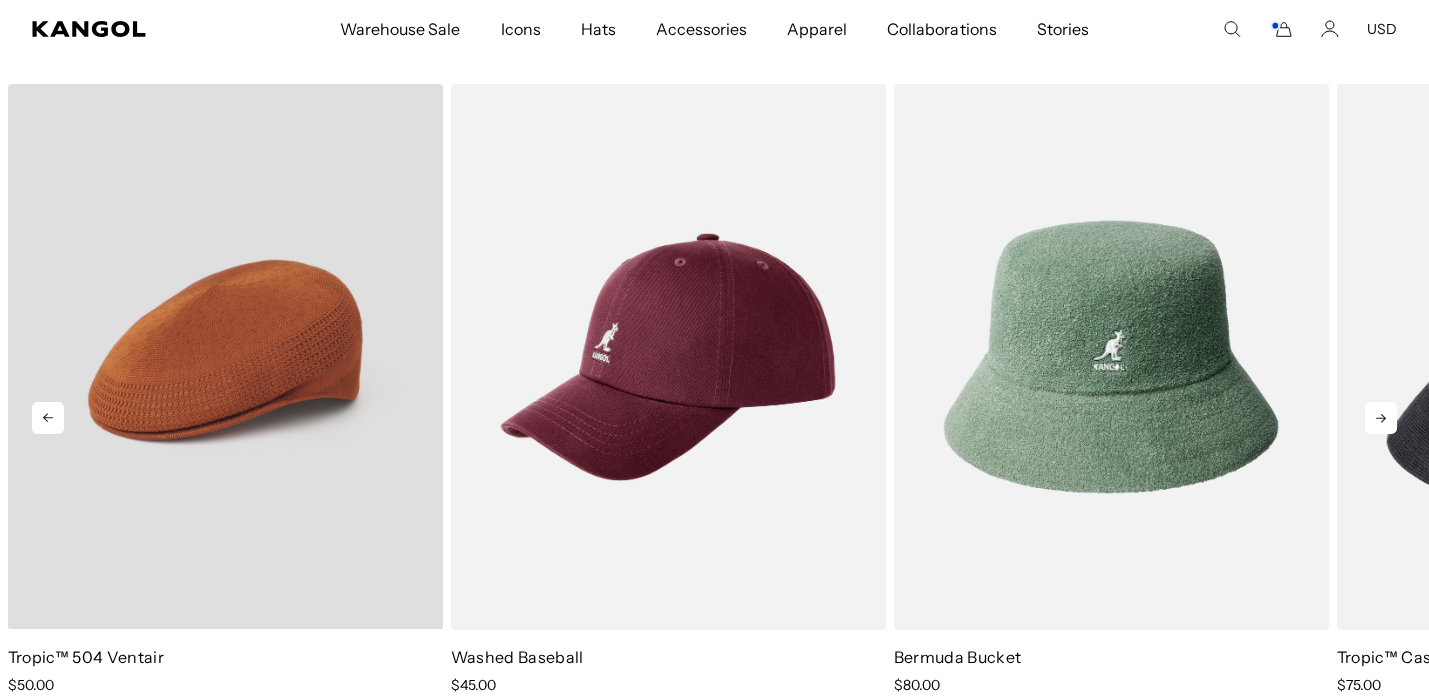click at bounding box center (225, 356) 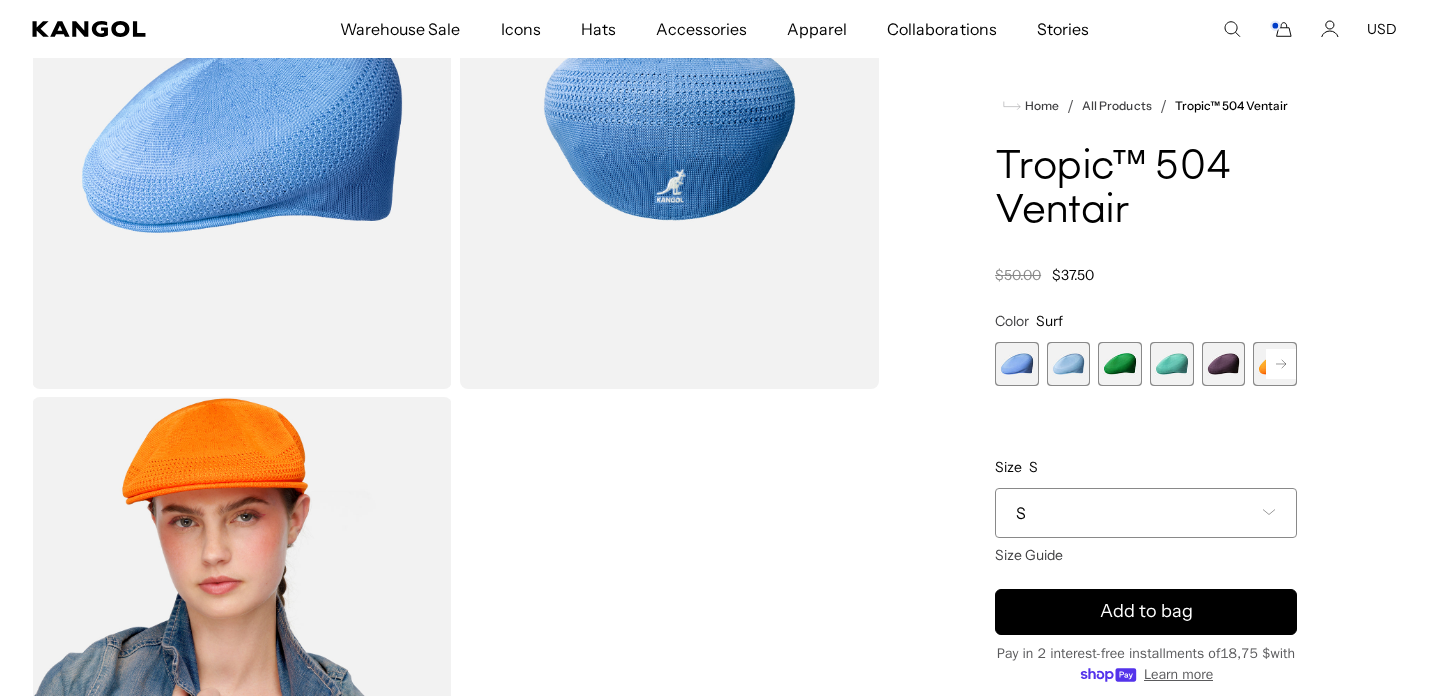 scroll, scrollTop: 268, scrollLeft: 0, axis: vertical 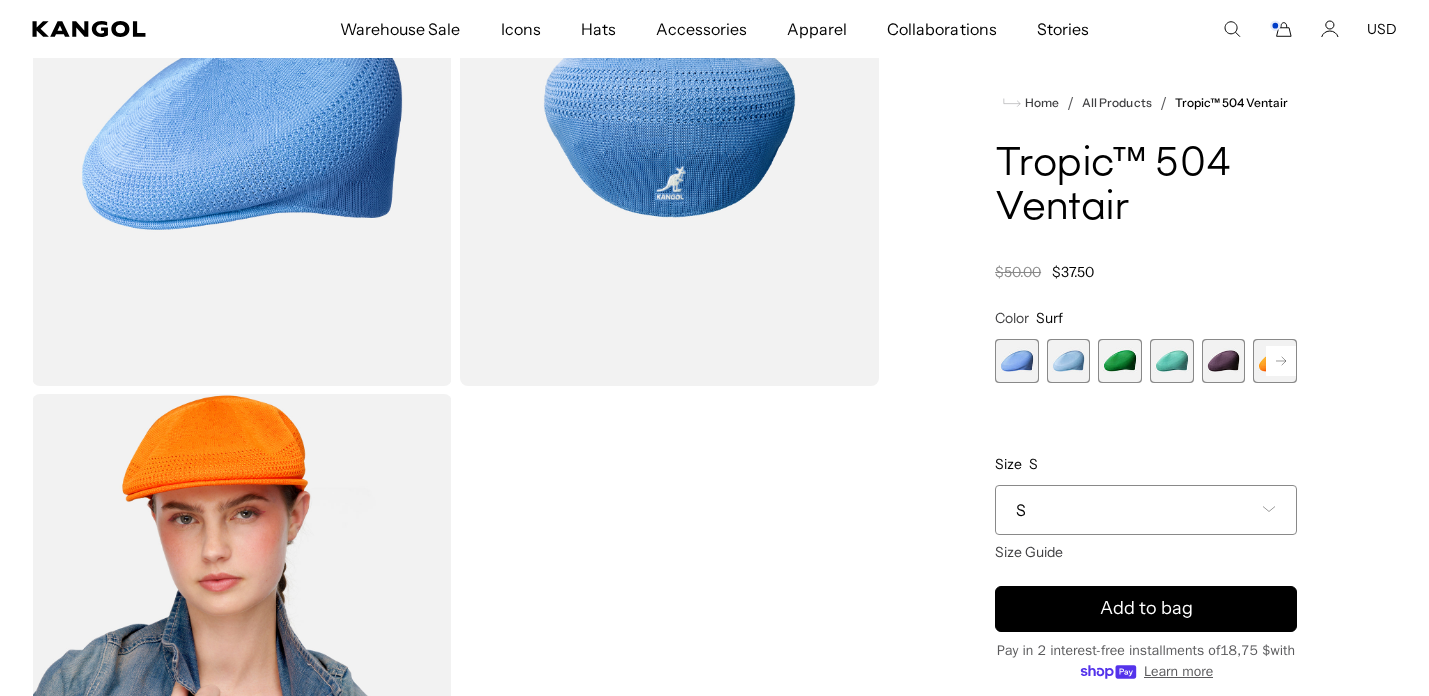 click 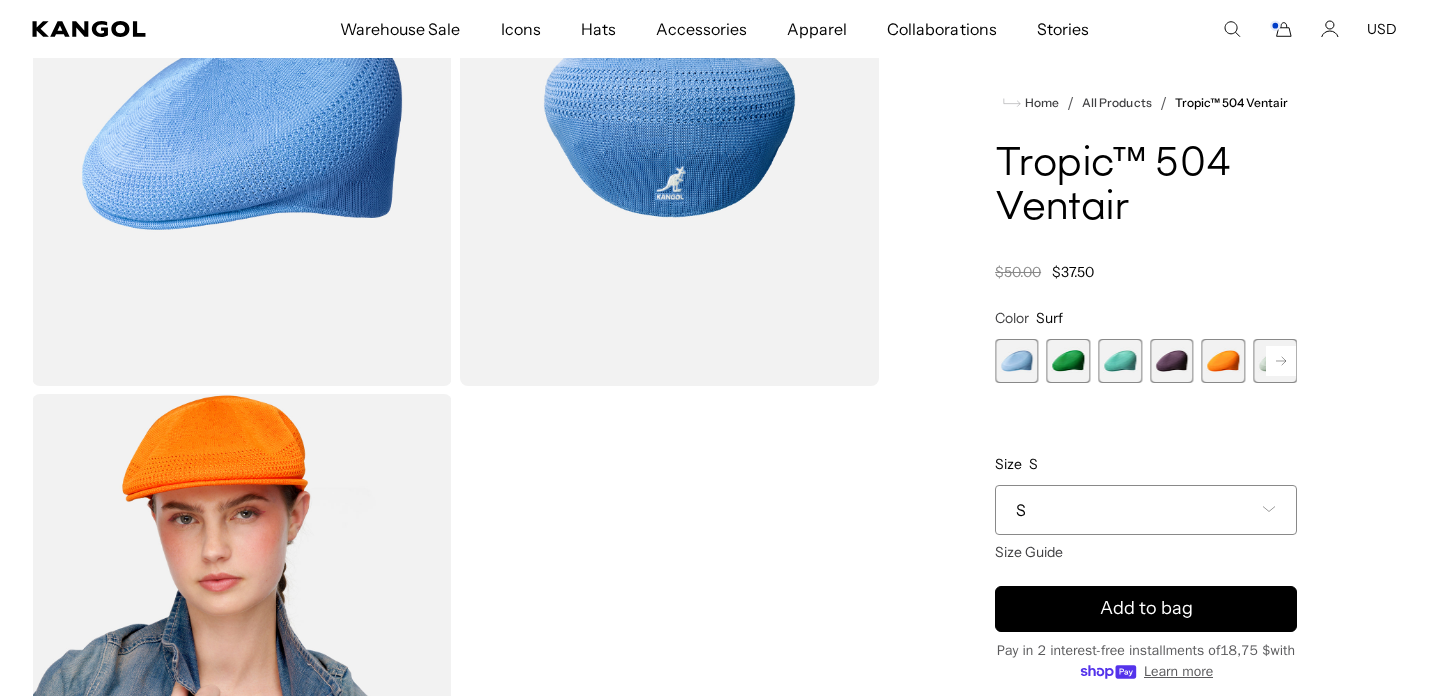 click 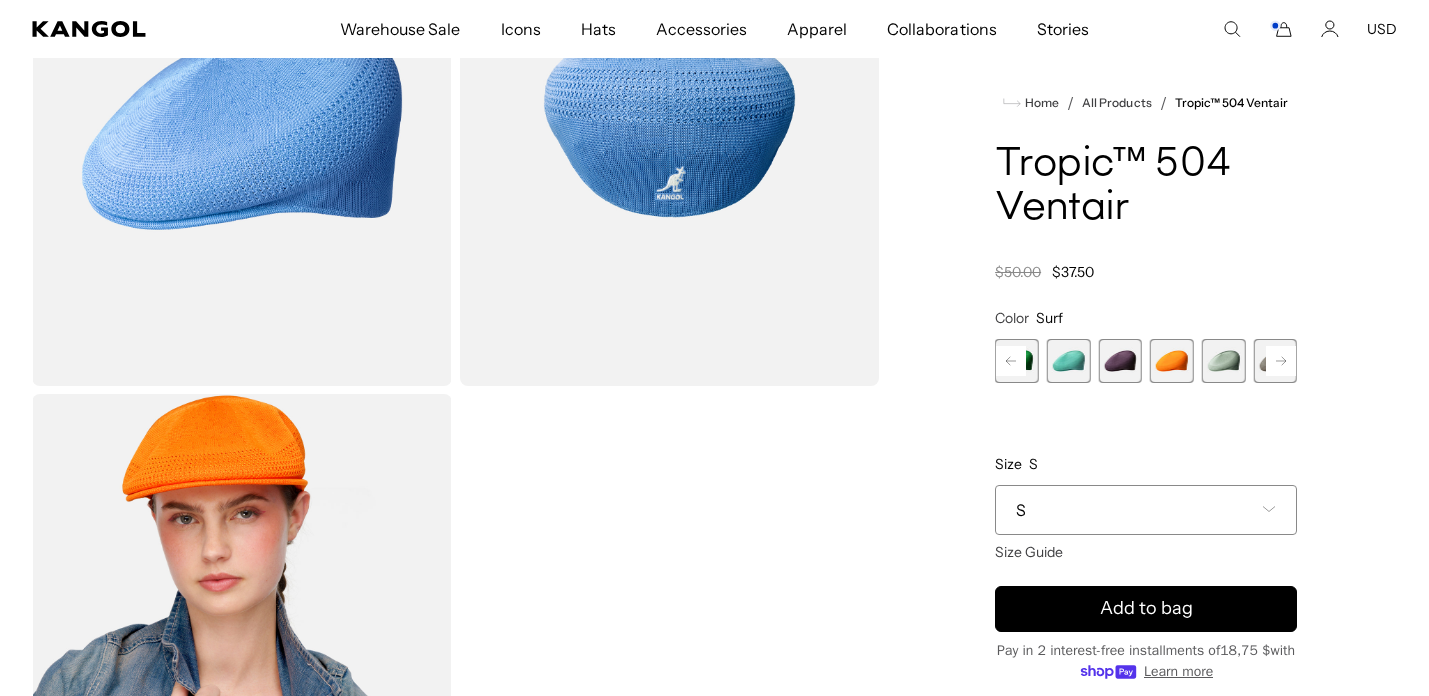 click 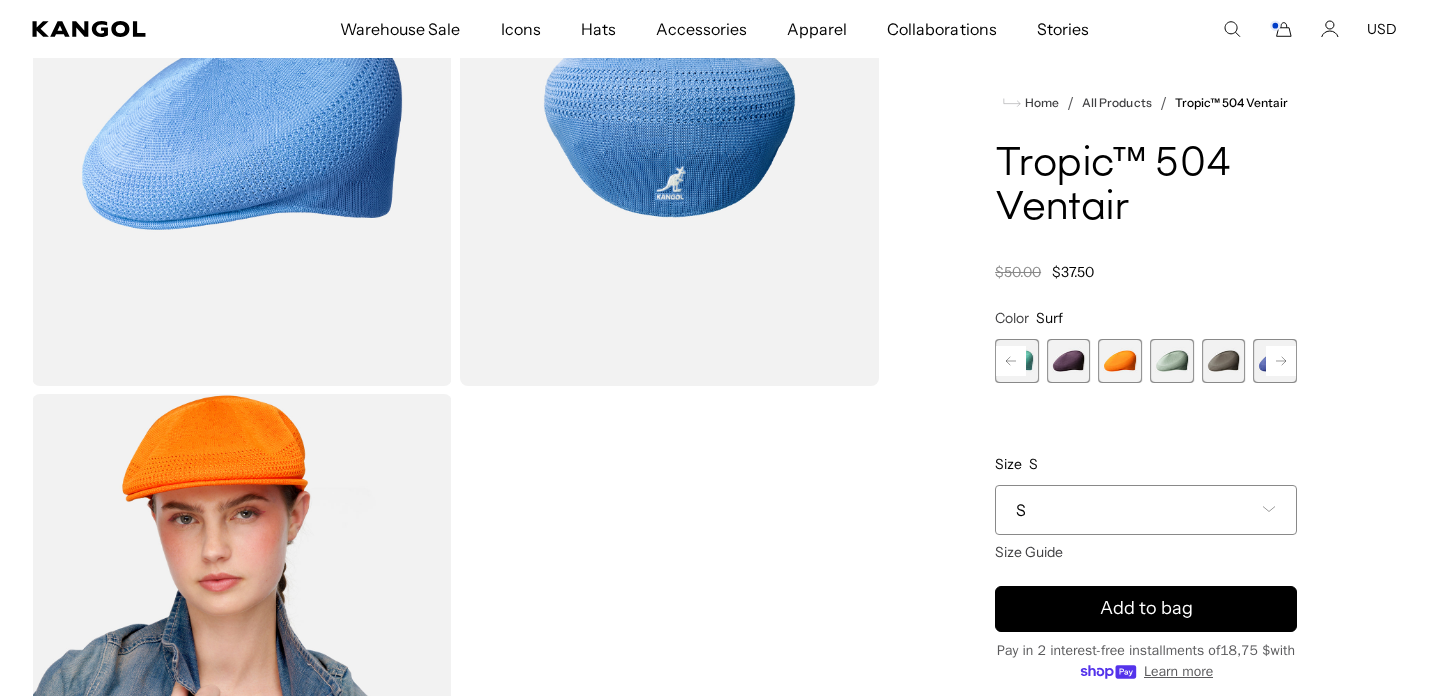 click 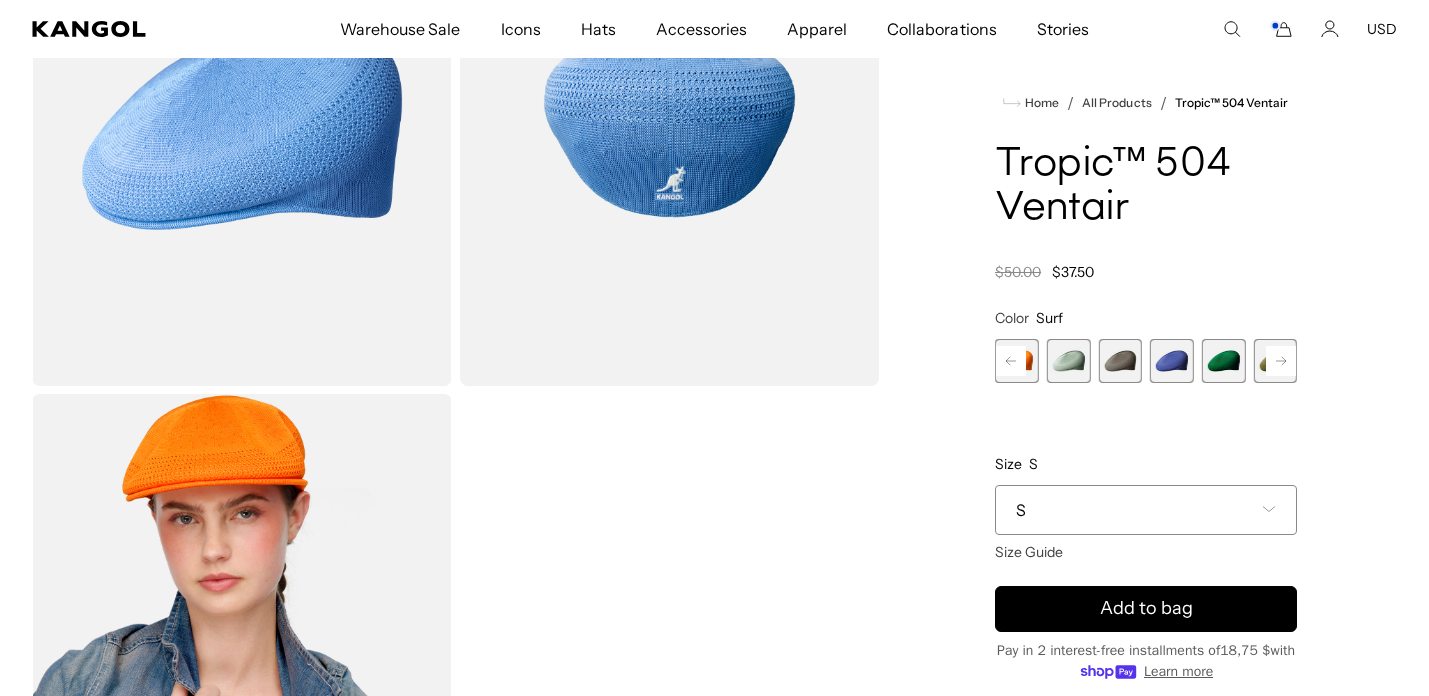 click 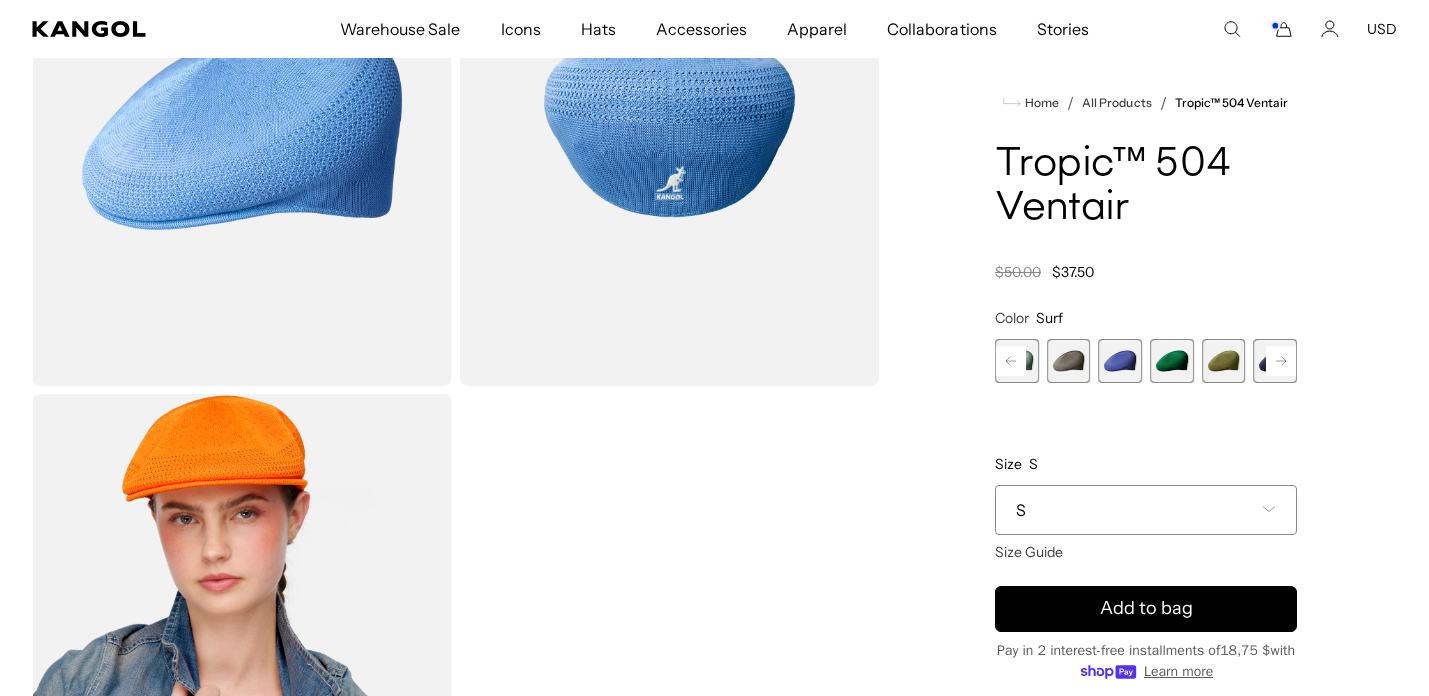 click 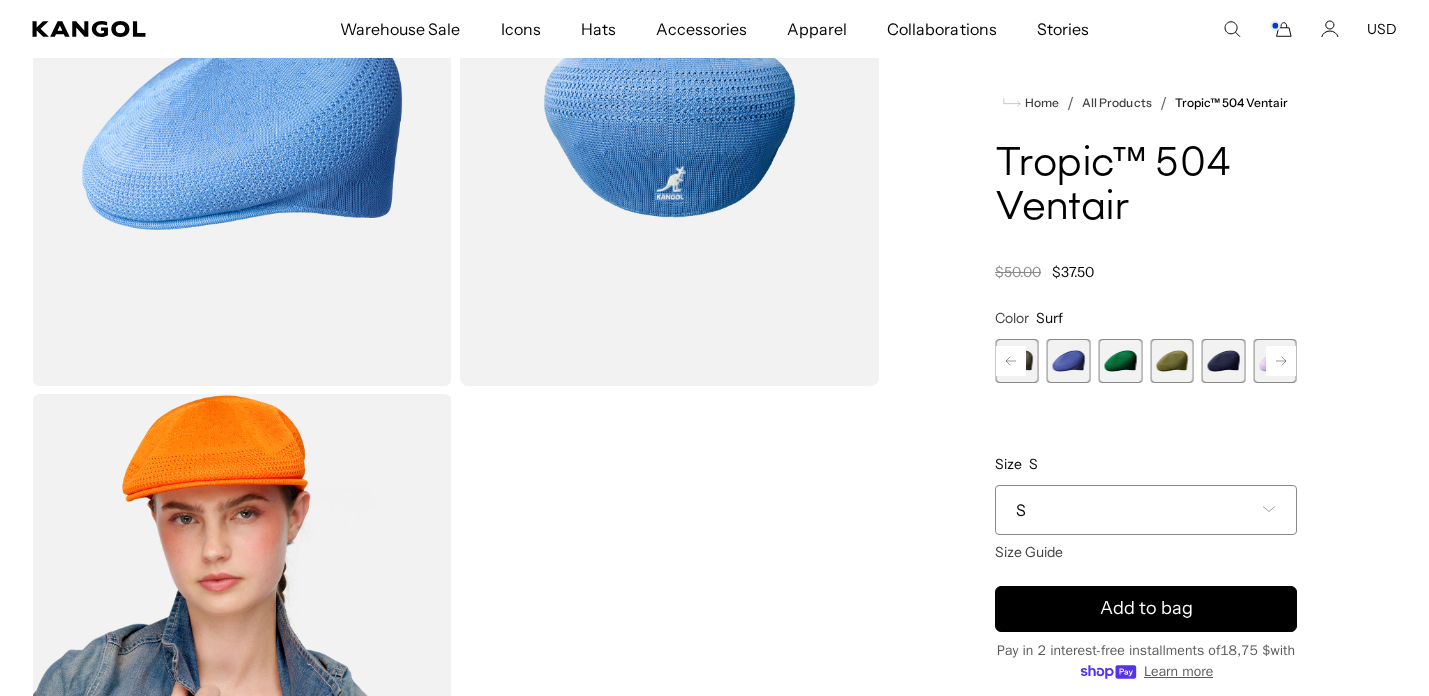 click 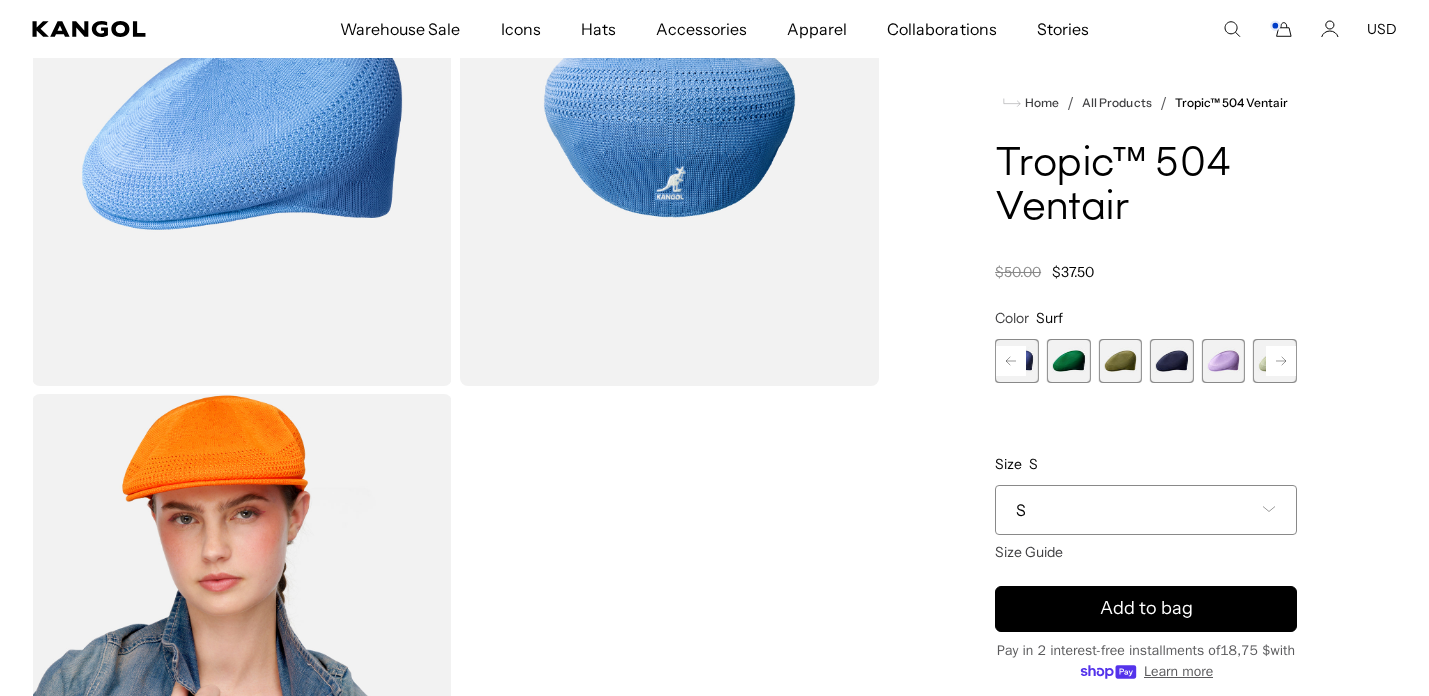 scroll, scrollTop: 0, scrollLeft: 0, axis: both 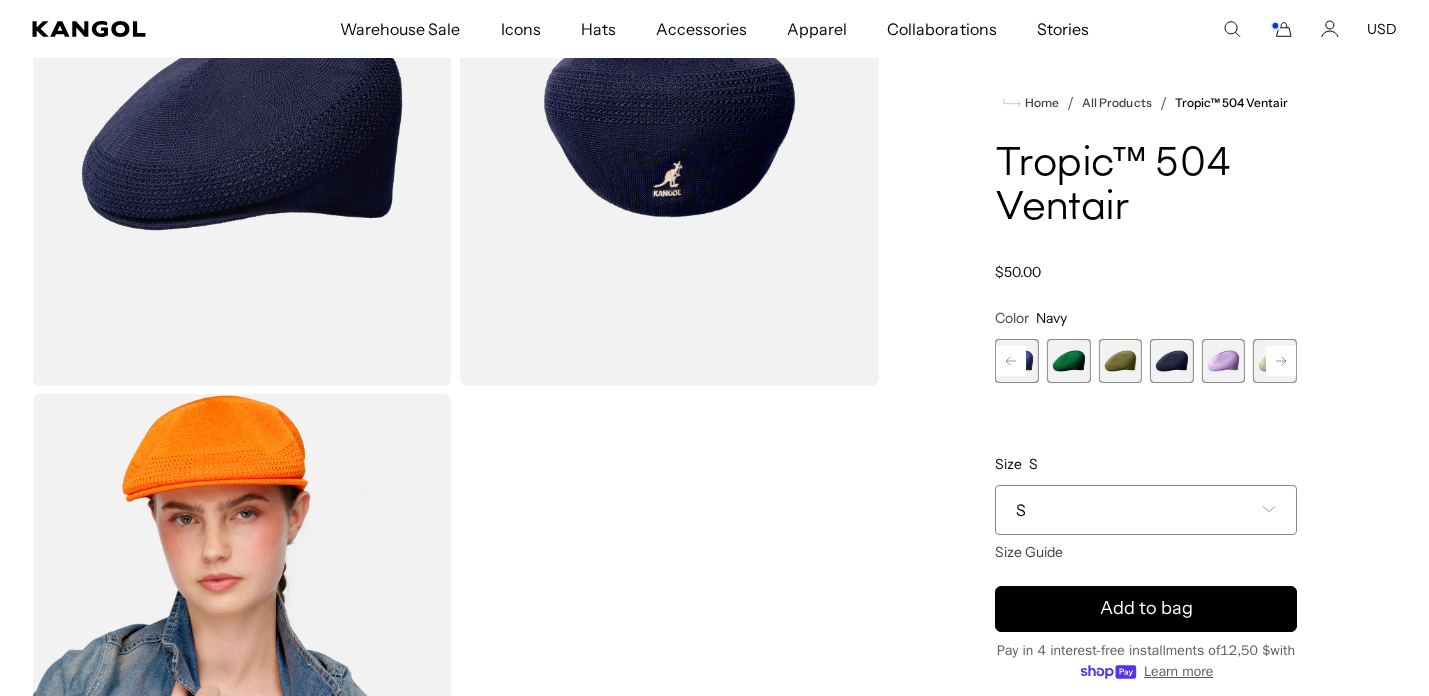 click 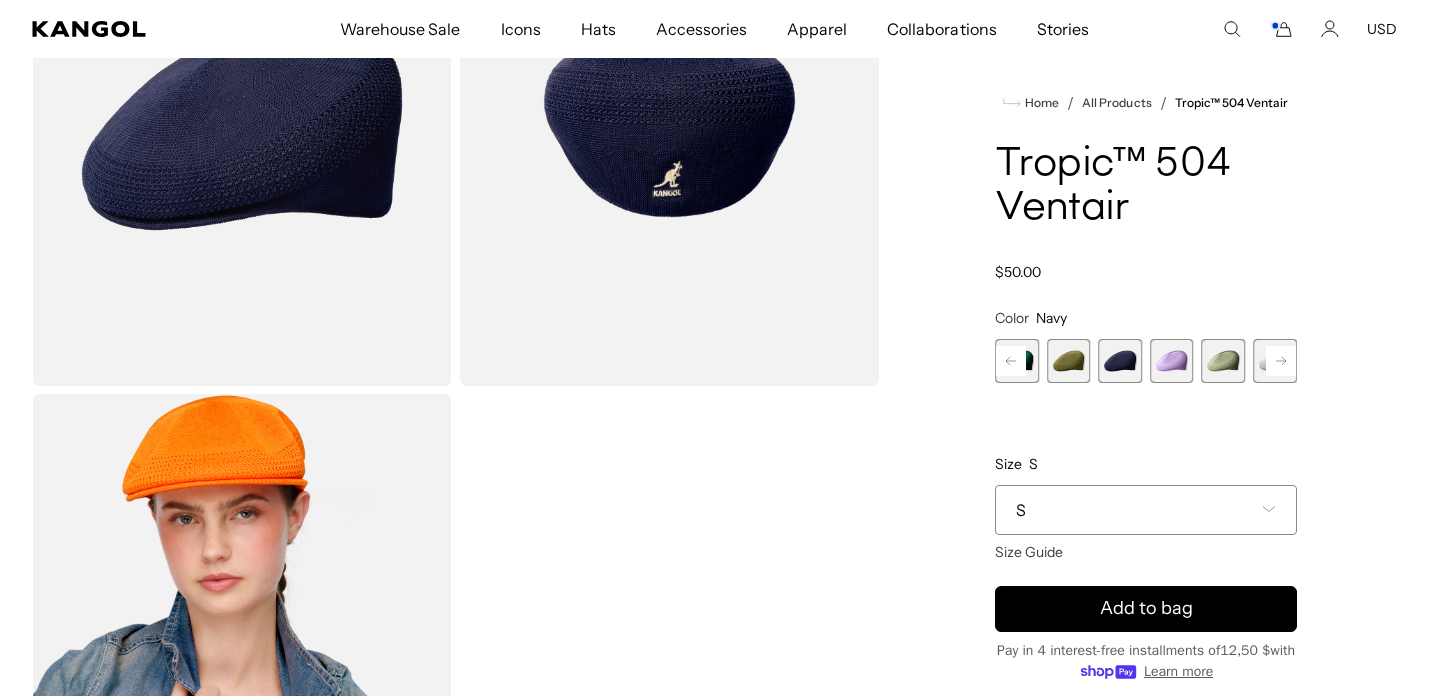 scroll, scrollTop: 0, scrollLeft: 412, axis: horizontal 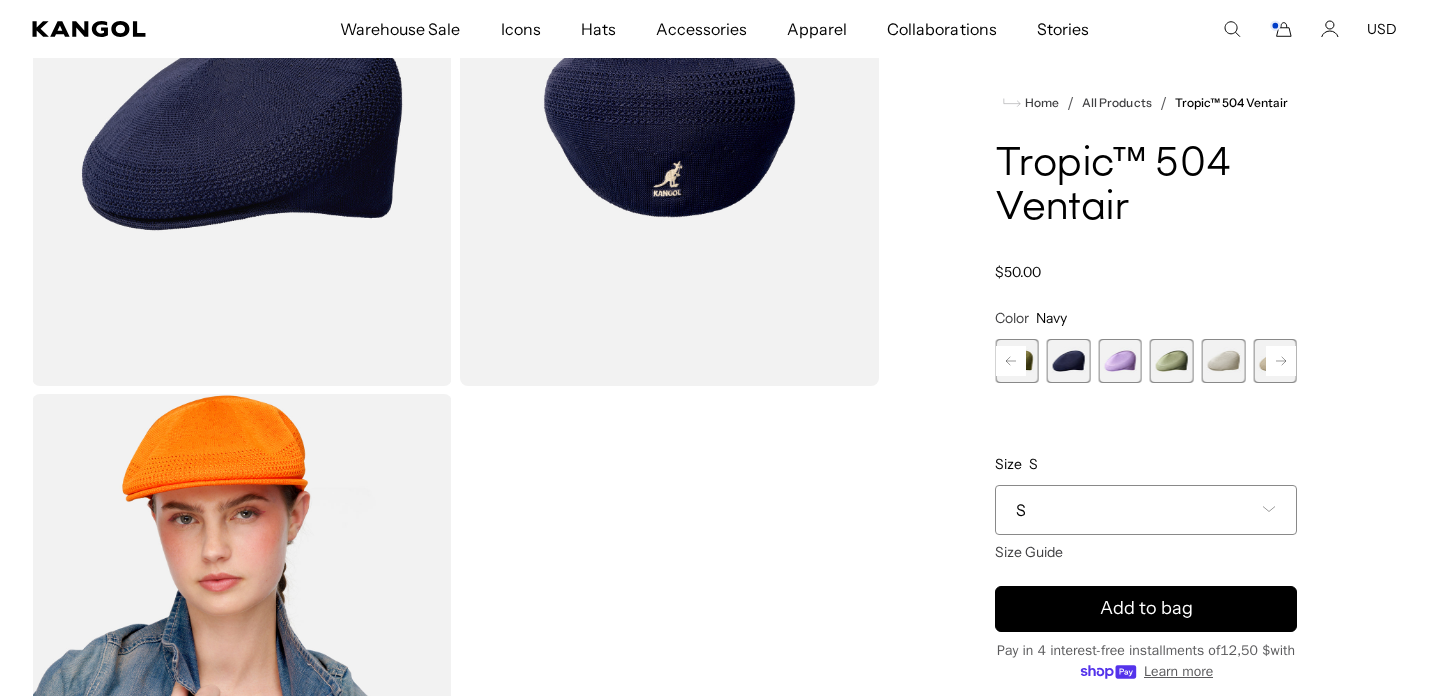 click 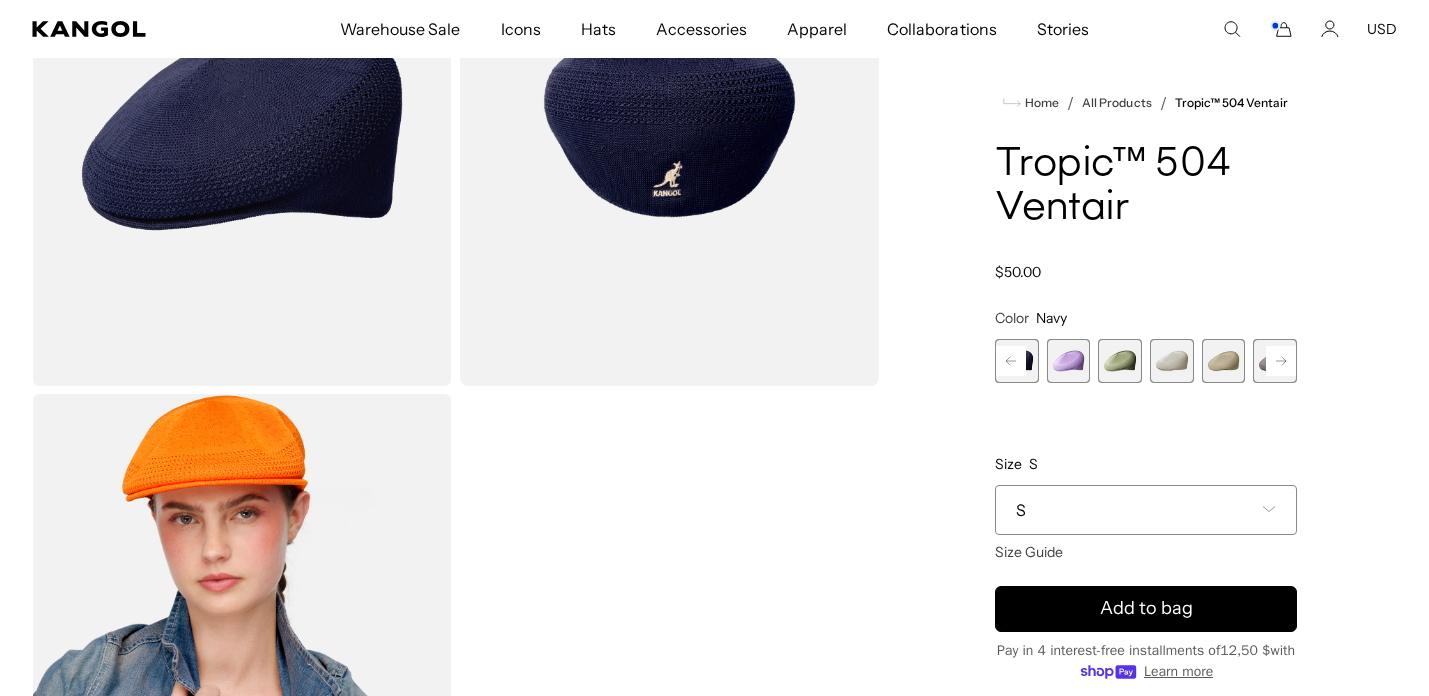 scroll, scrollTop: 0, scrollLeft: 0, axis: both 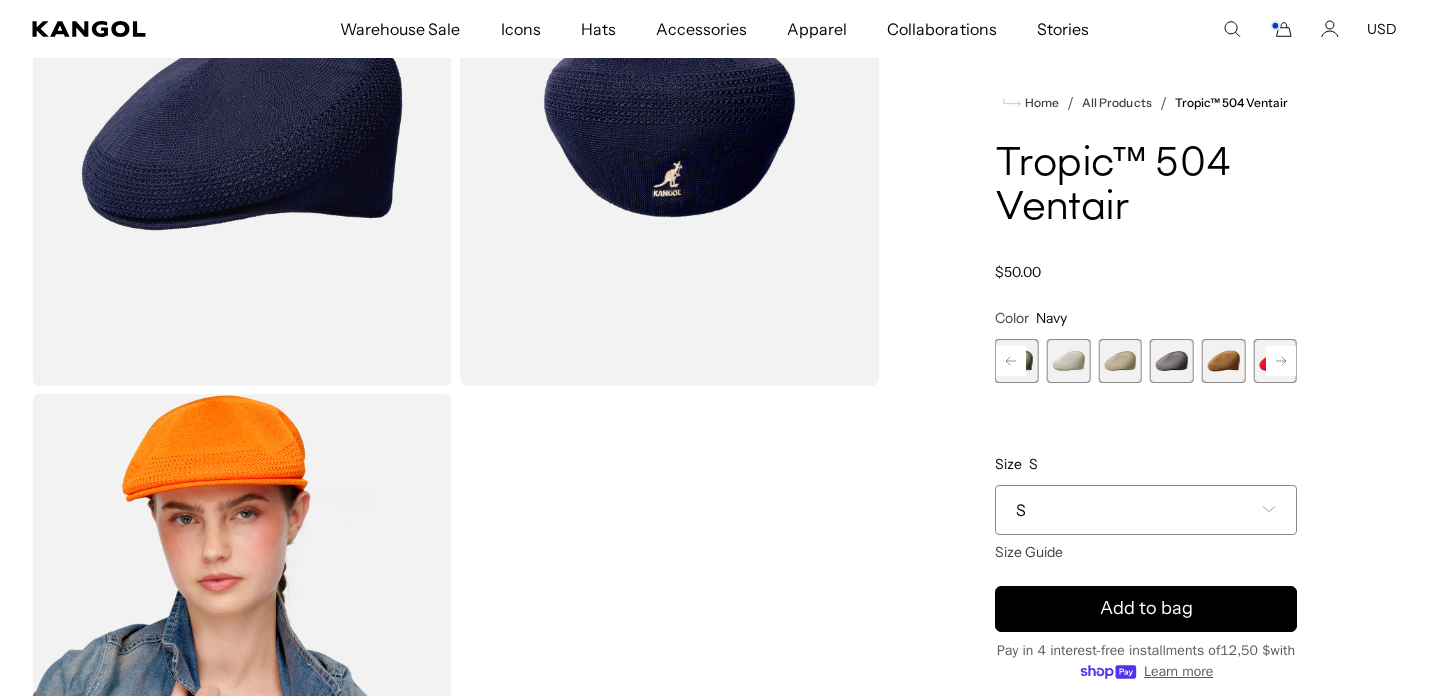 click 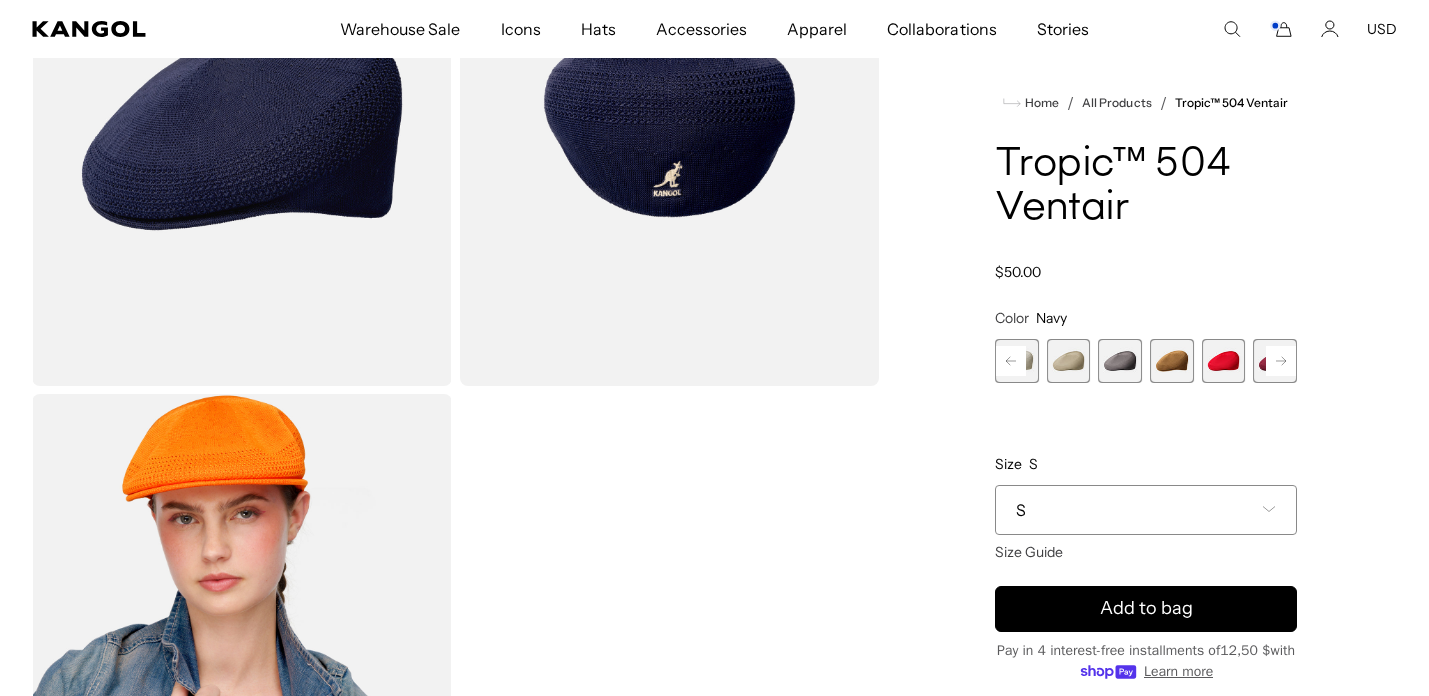 click 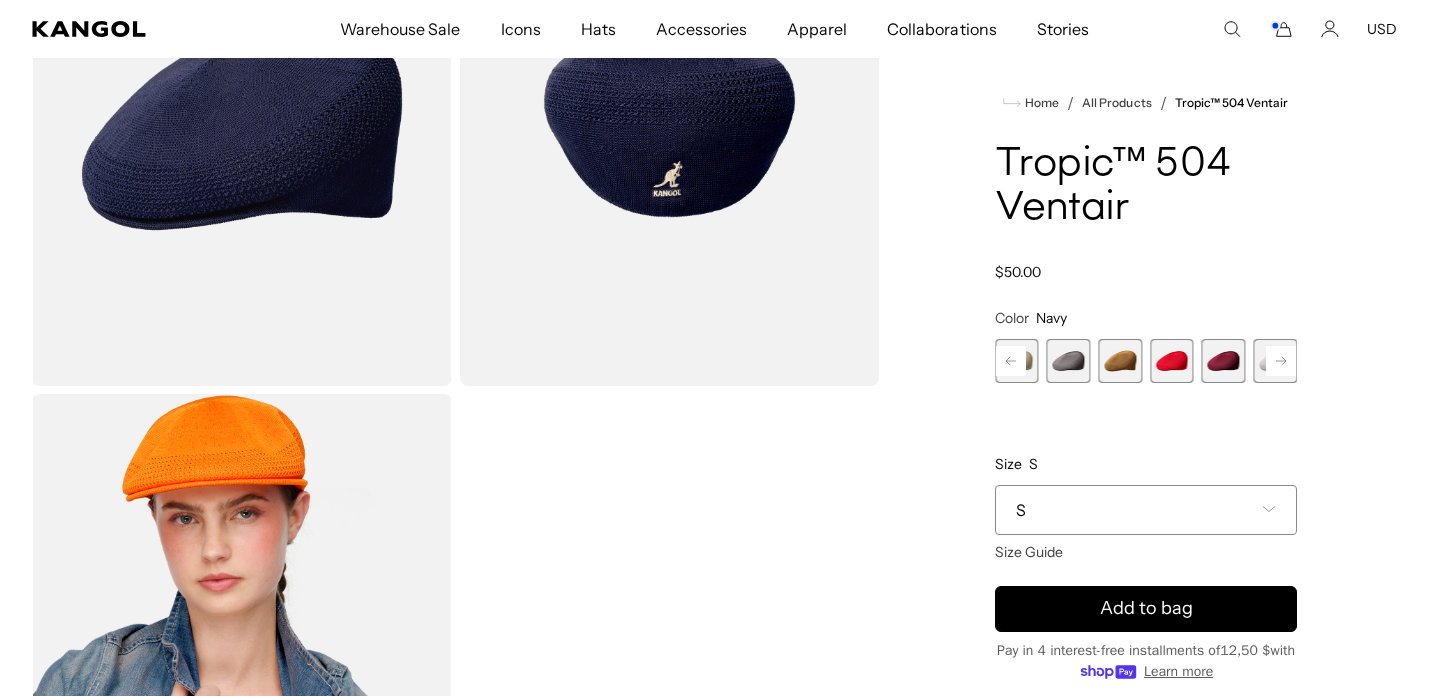 click 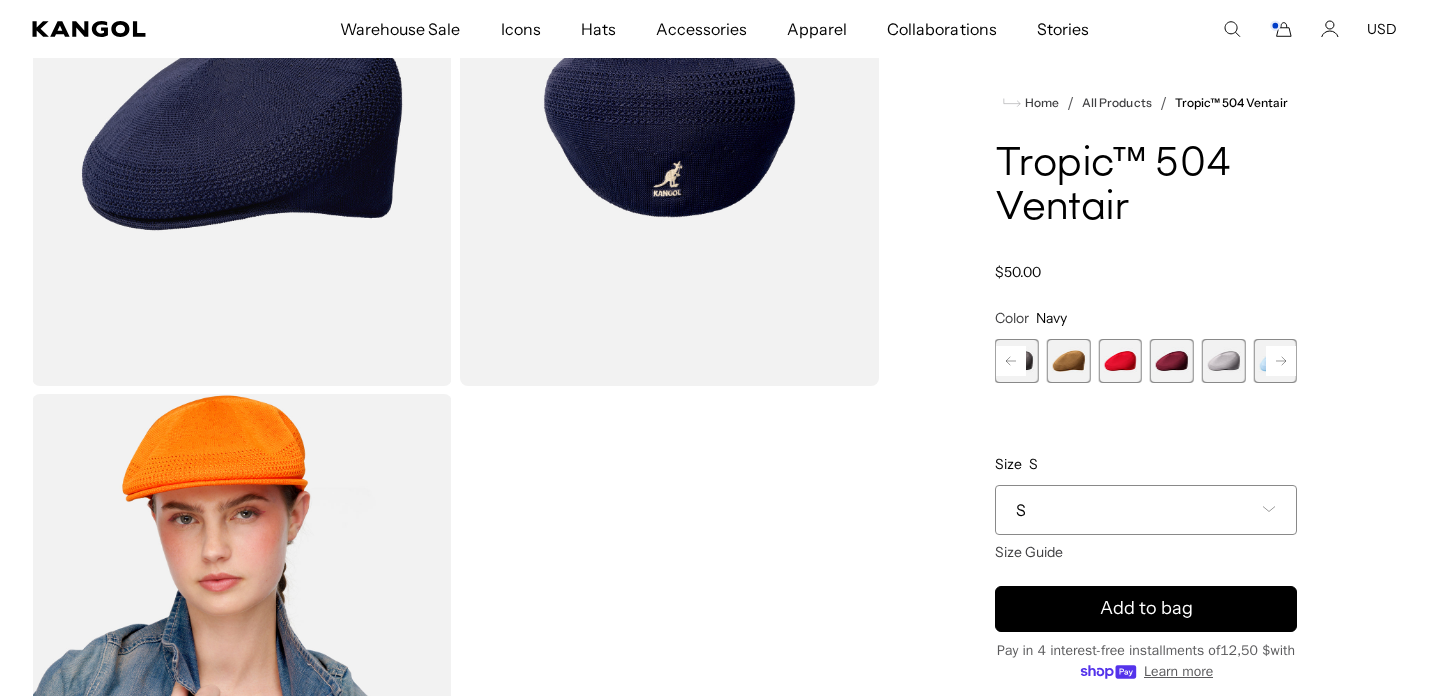click 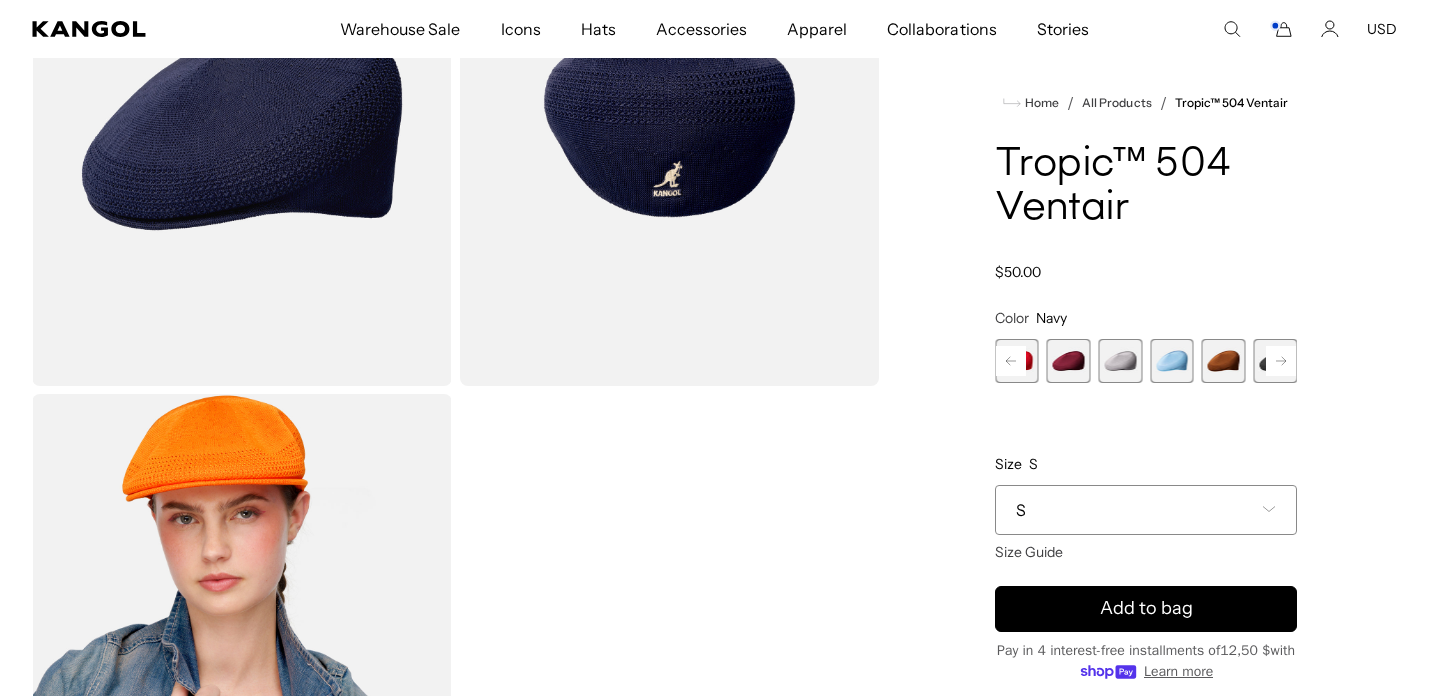 click 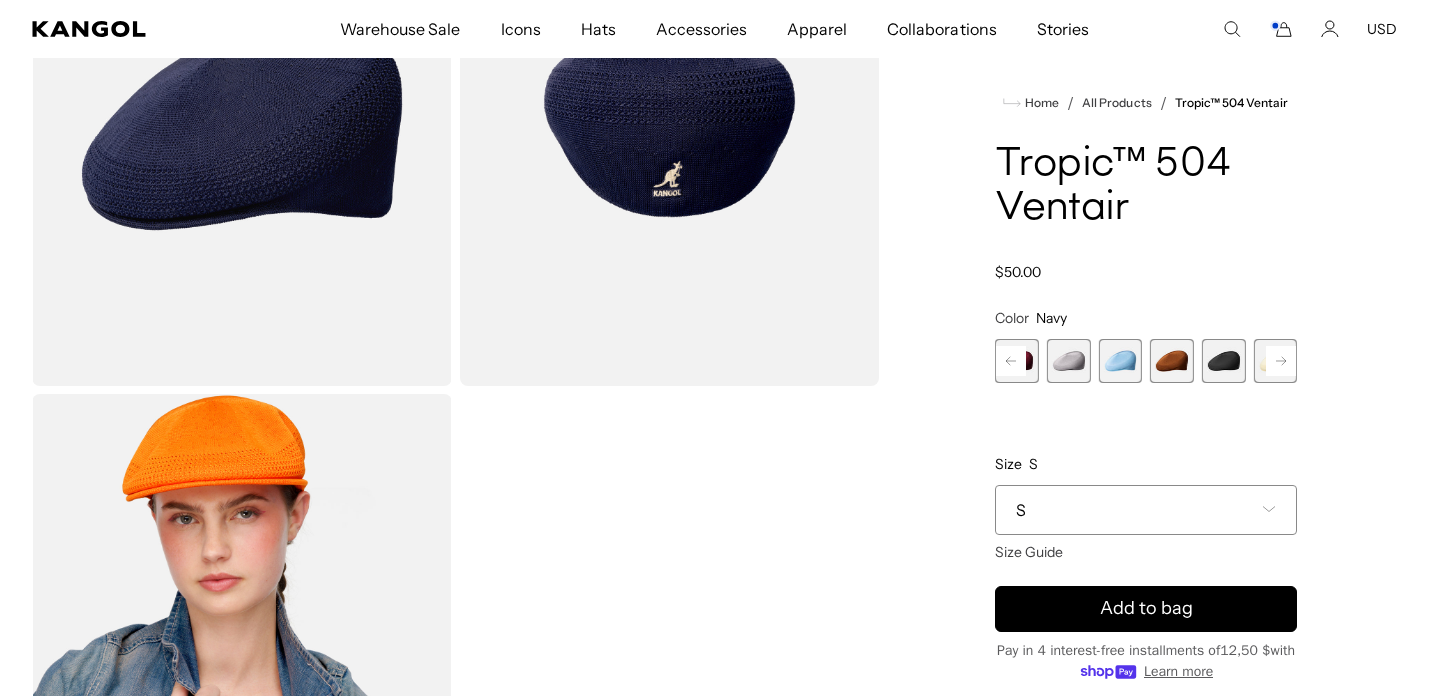 click 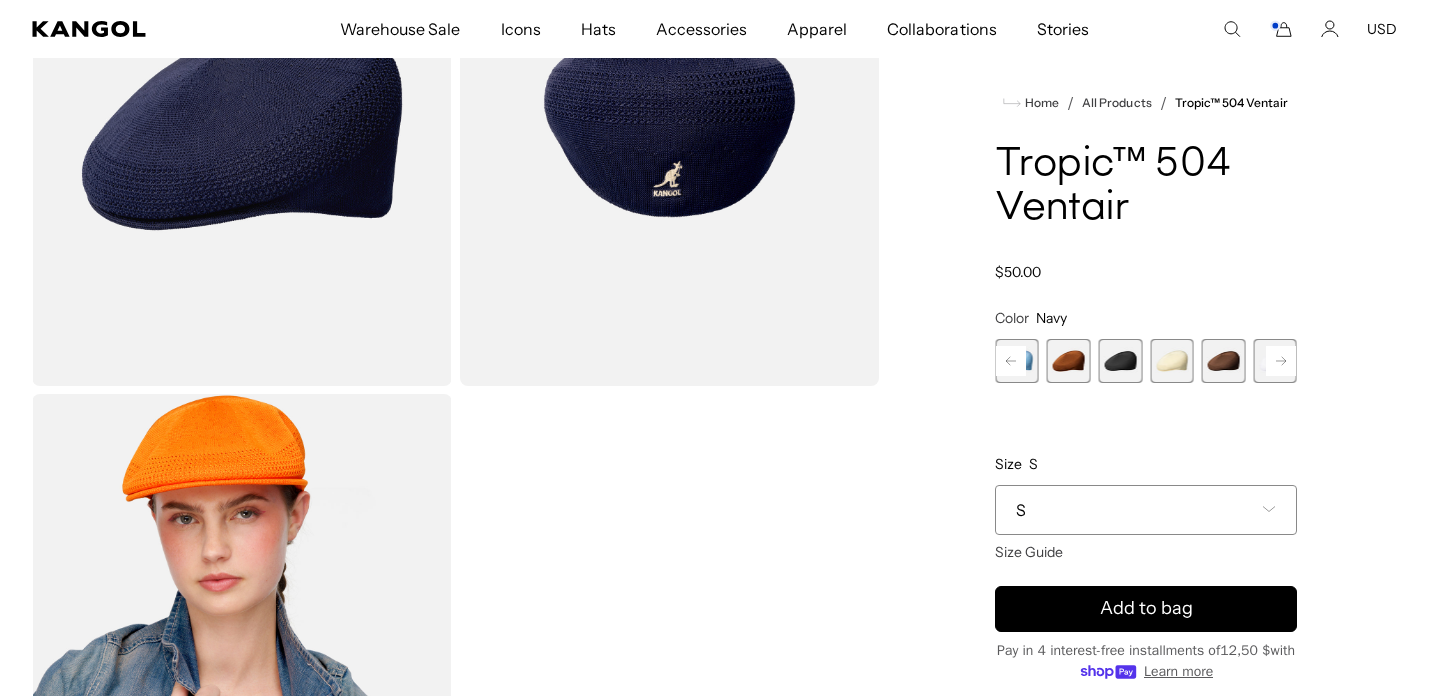 click at bounding box center [1120, 361] 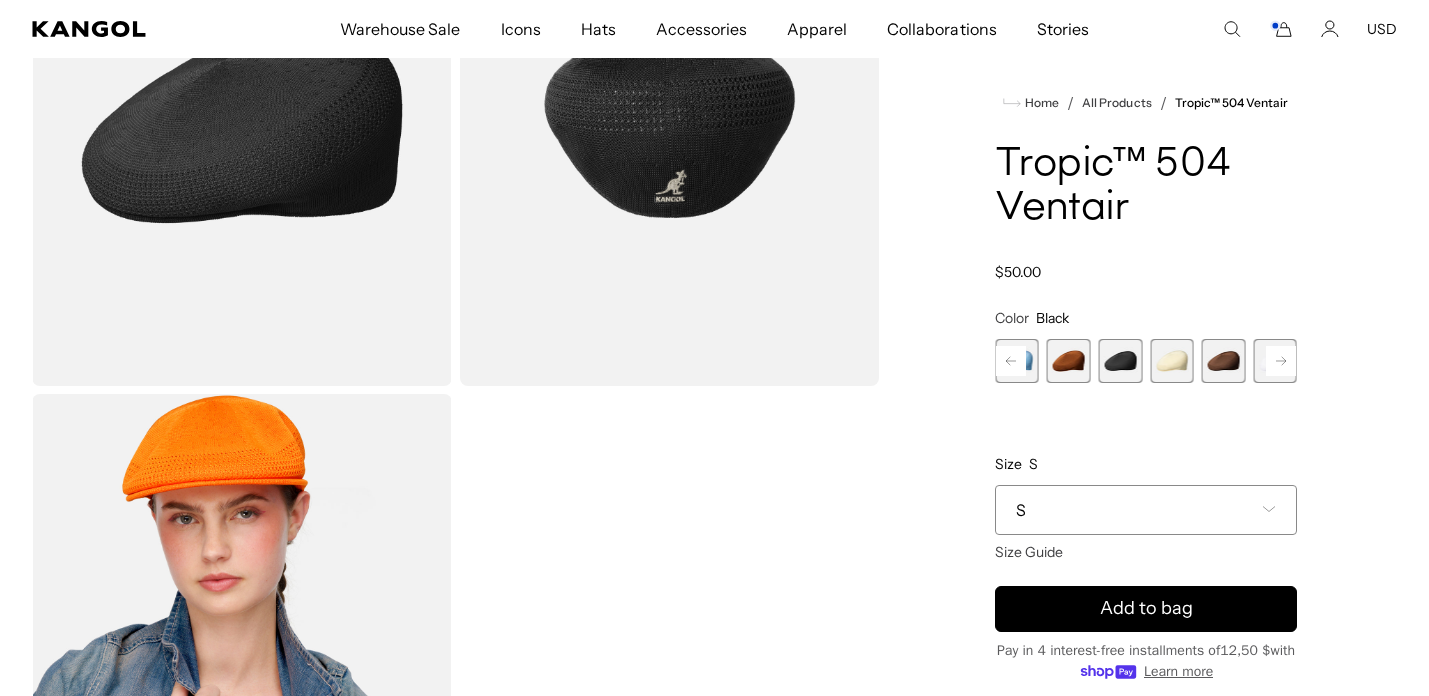 scroll, scrollTop: 0, scrollLeft: 0, axis: both 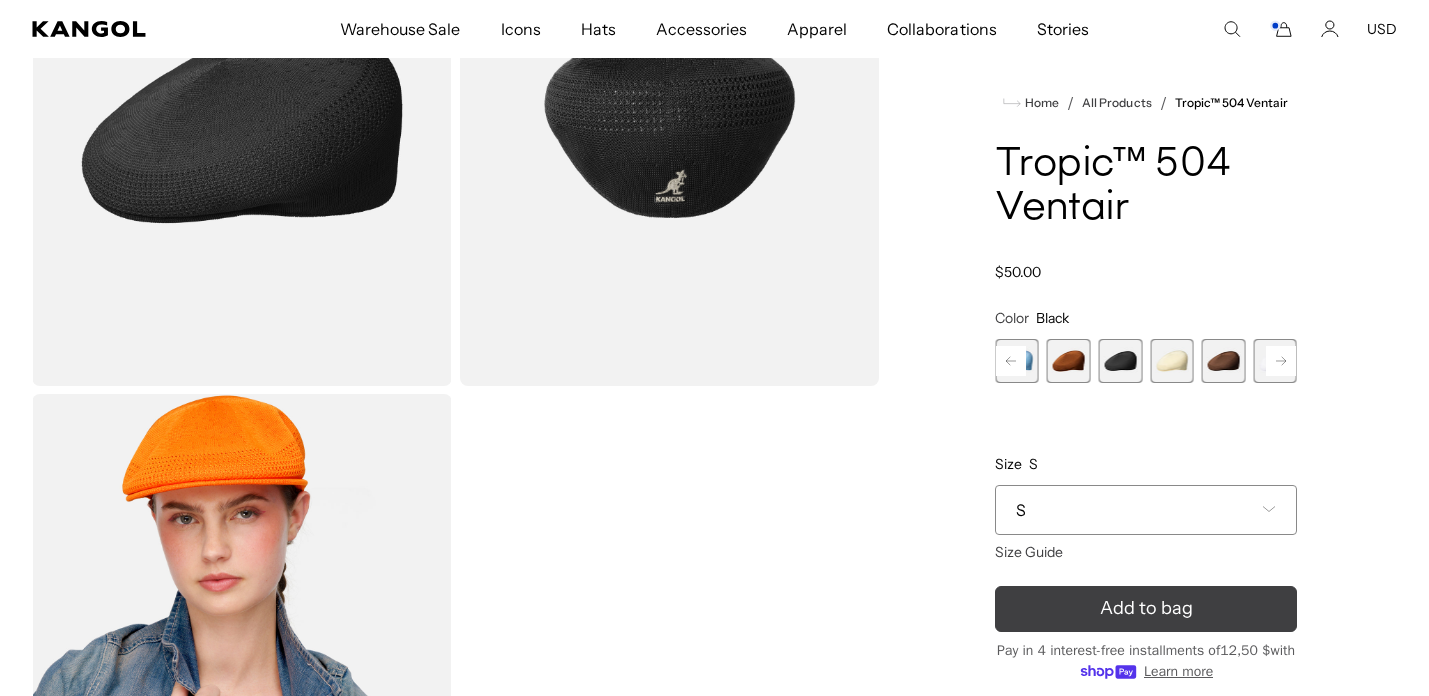 click 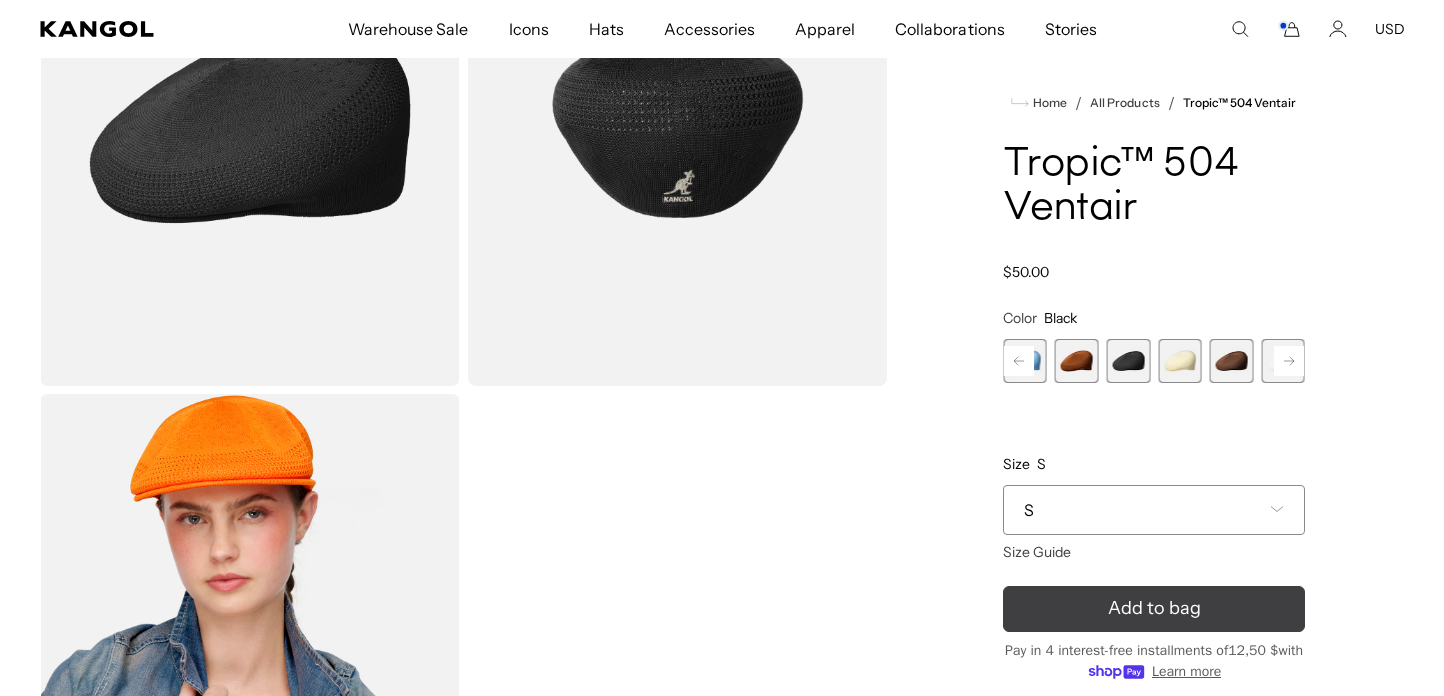 scroll, scrollTop: 0, scrollLeft: 412, axis: horizontal 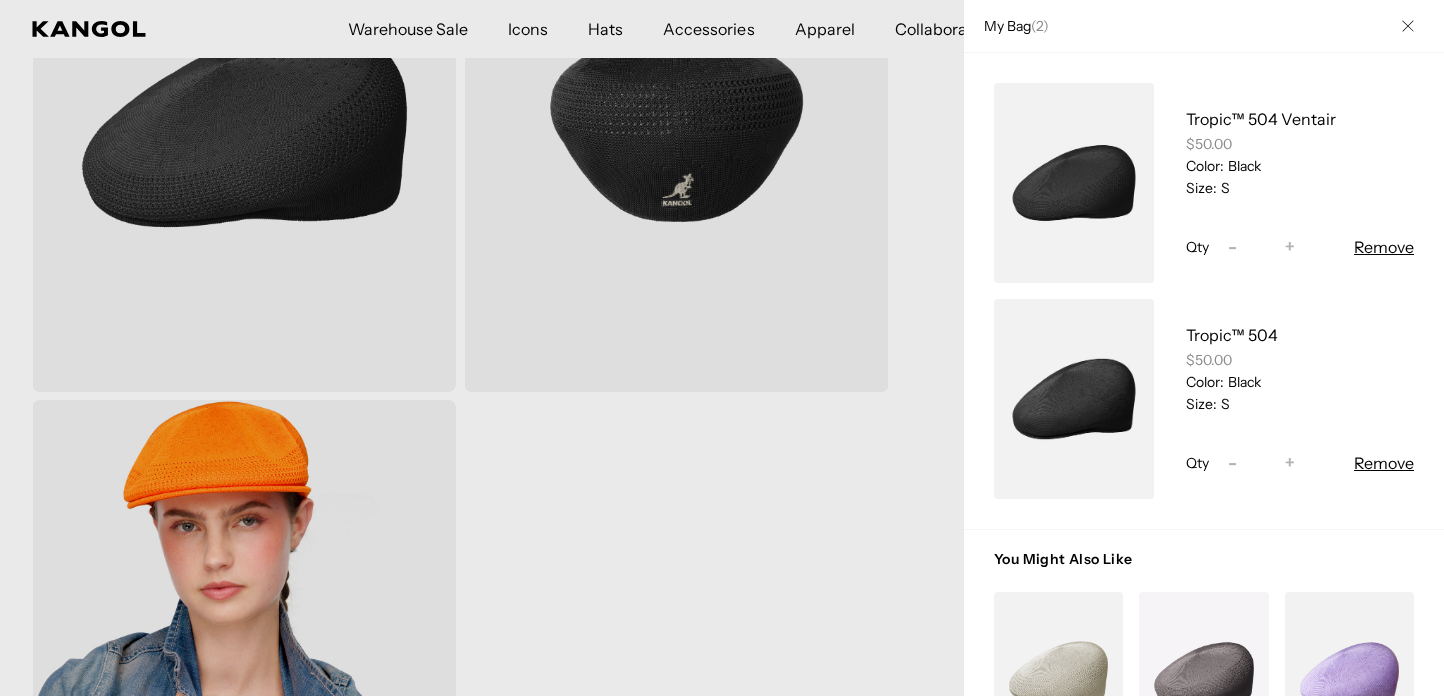 click on "Remove" at bounding box center [1384, 247] 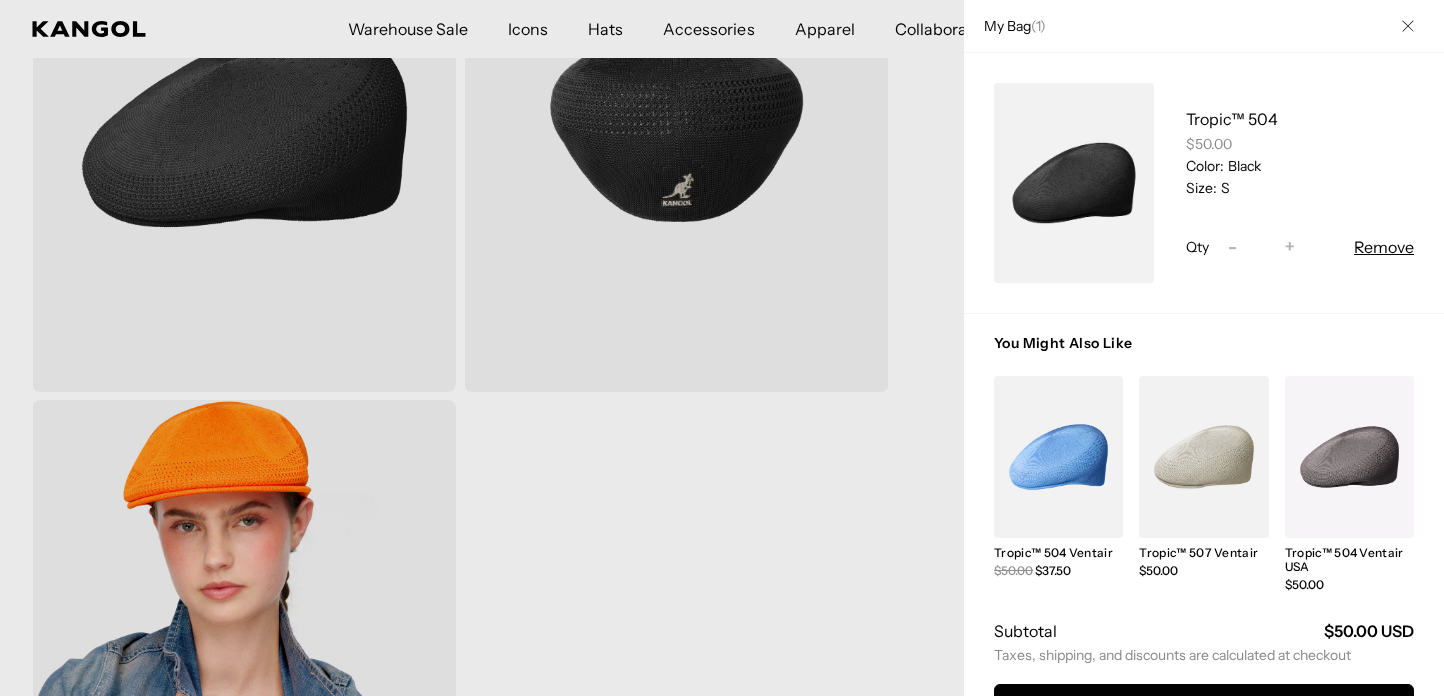 scroll, scrollTop: 0, scrollLeft: 412, axis: horizontal 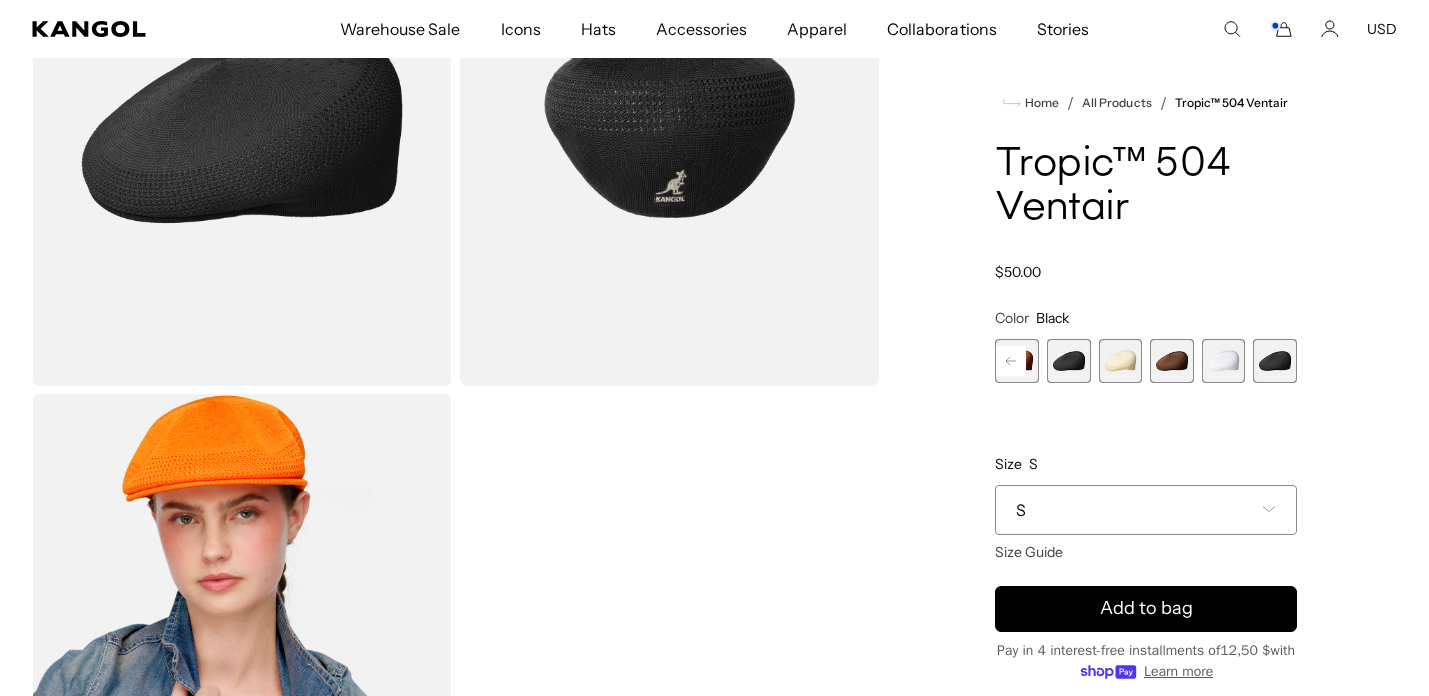 click at bounding box center (242, 124) 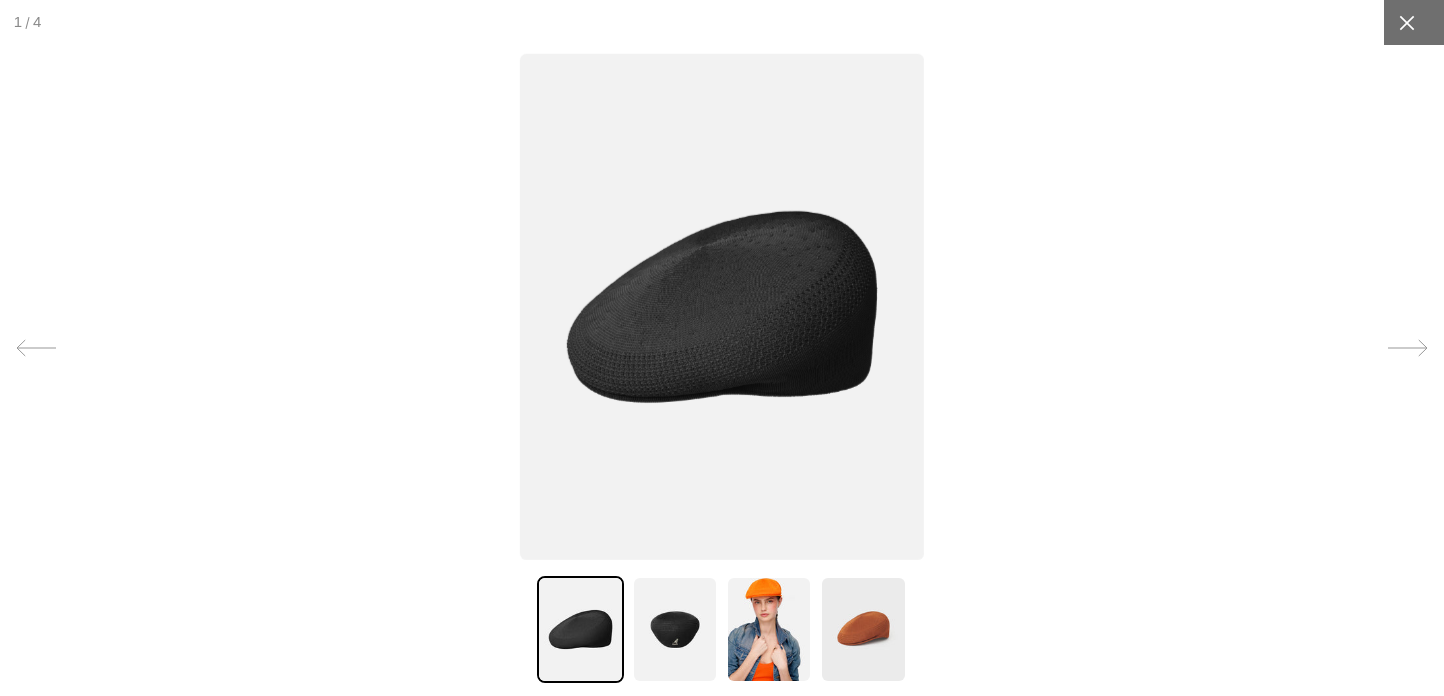 scroll, scrollTop: 0, scrollLeft: 0, axis: both 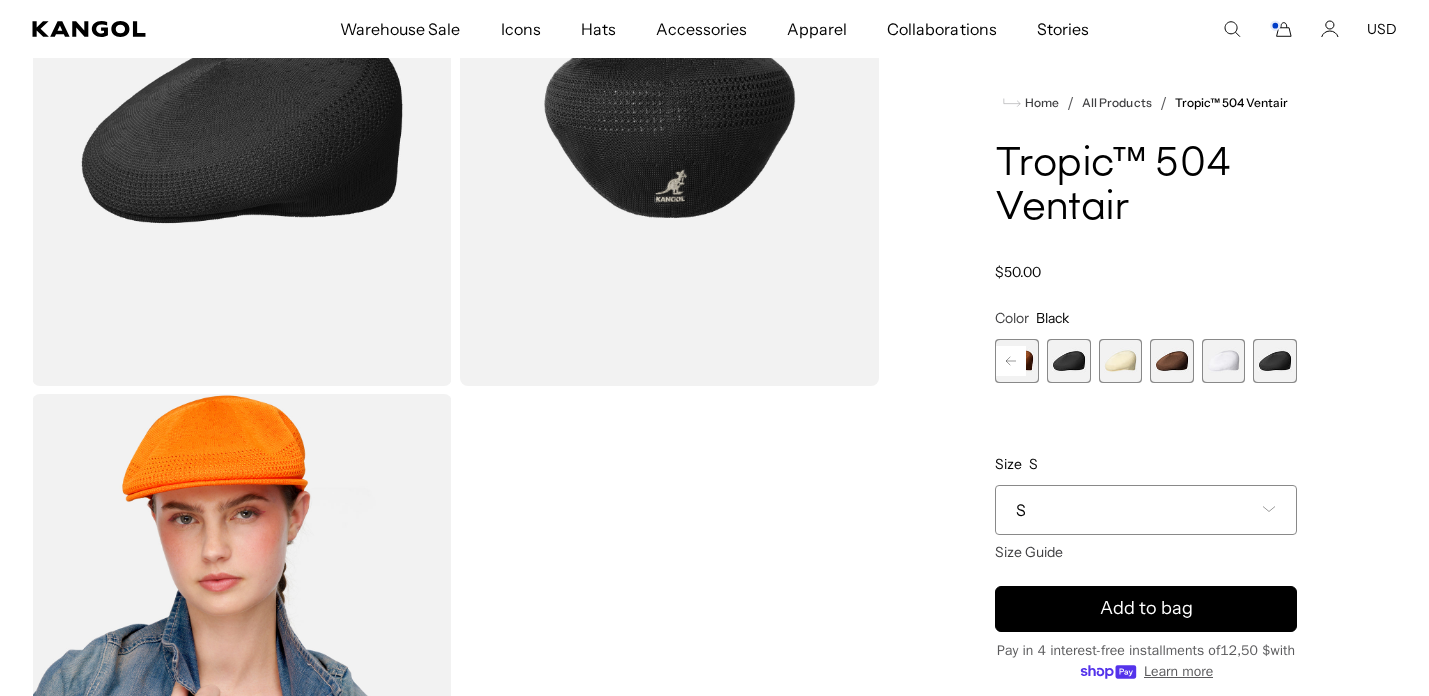 click 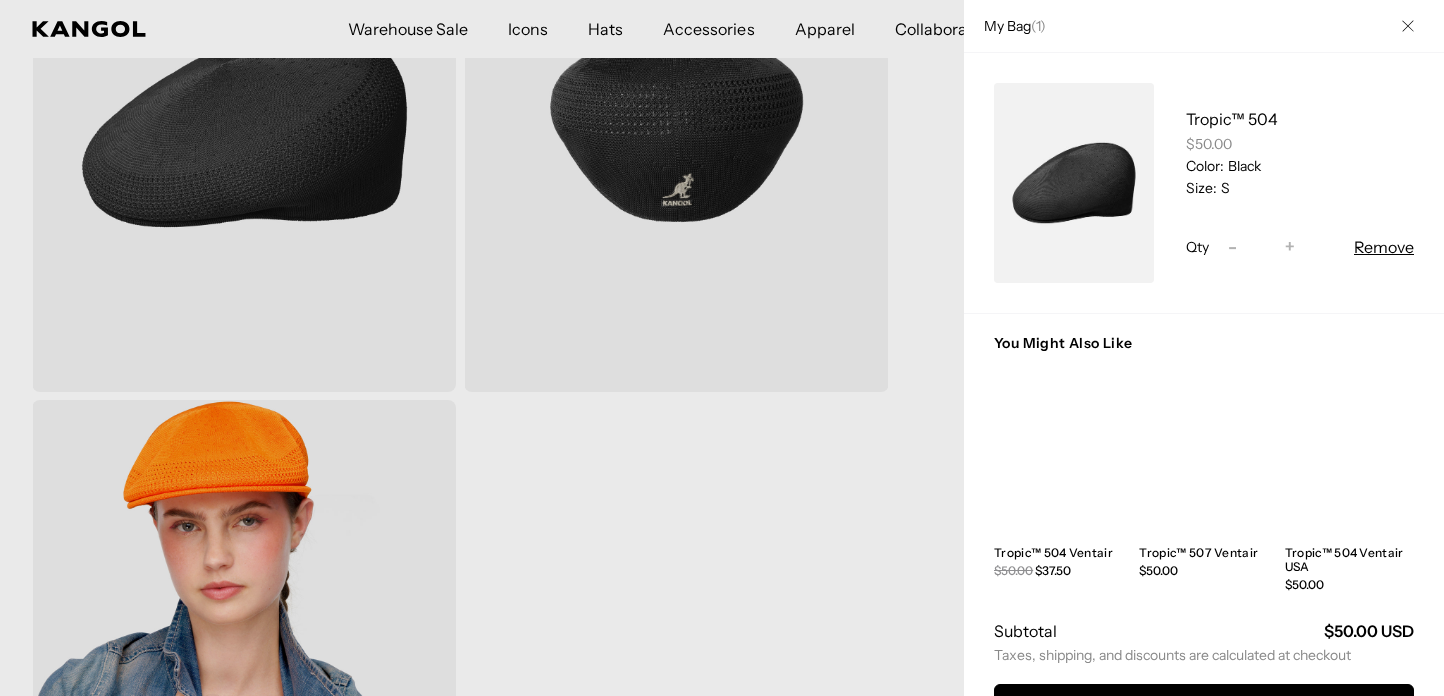 scroll, scrollTop: 0, scrollLeft: 412, axis: horizontal 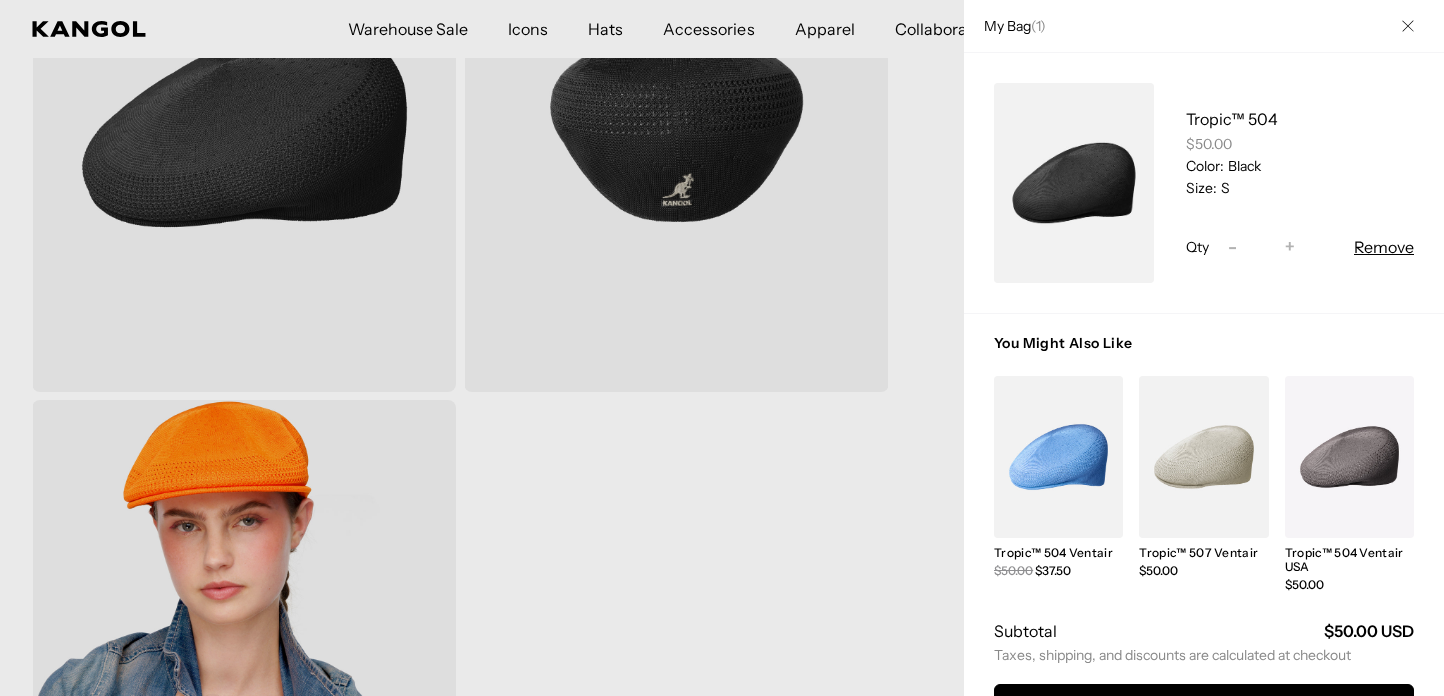 click at bounding box center (1074, 183) 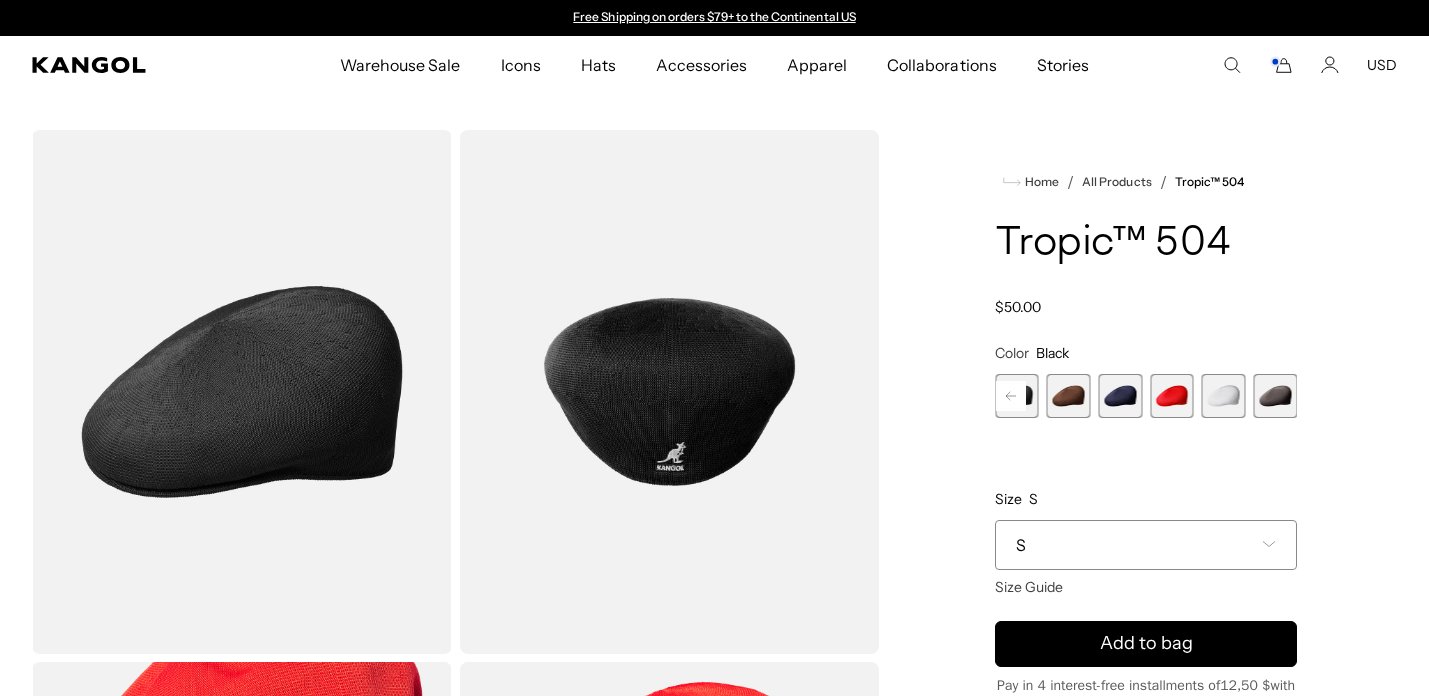 scroll, scrollTop: 0, scrollLeft: 0, axis: both 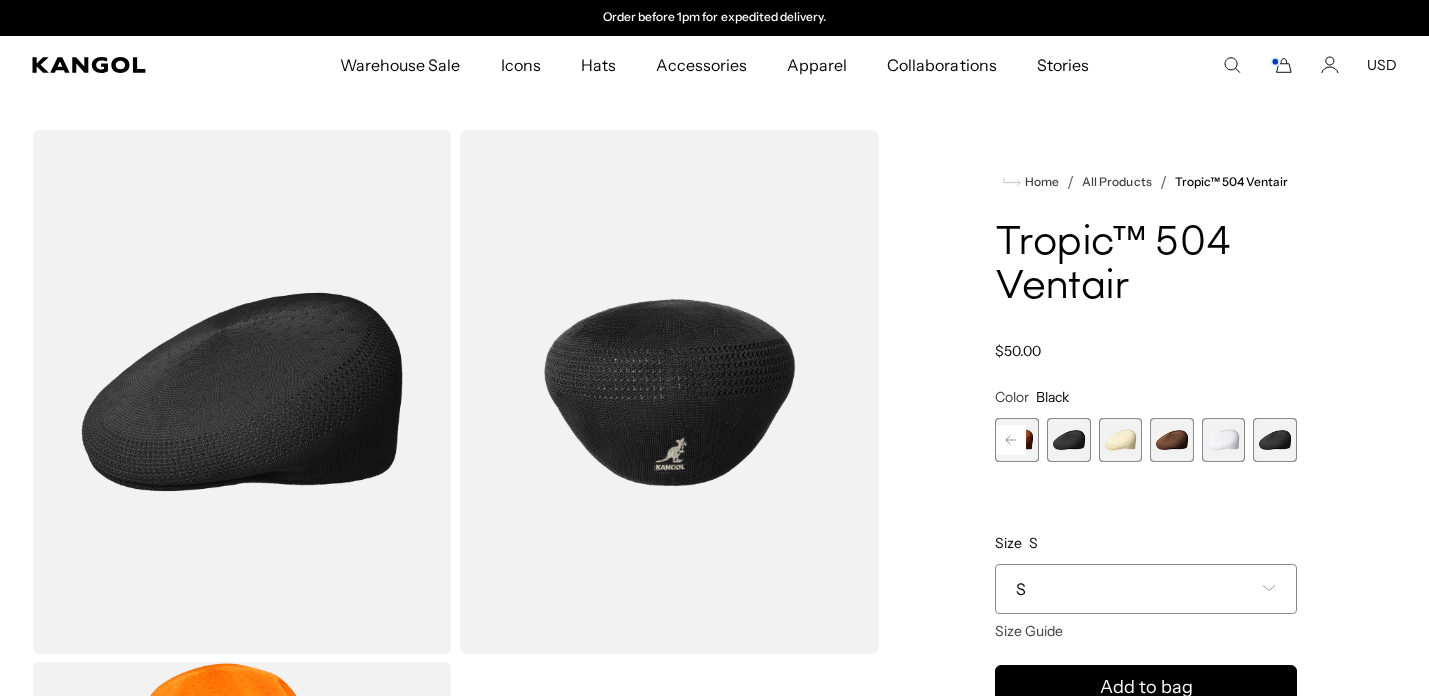 click 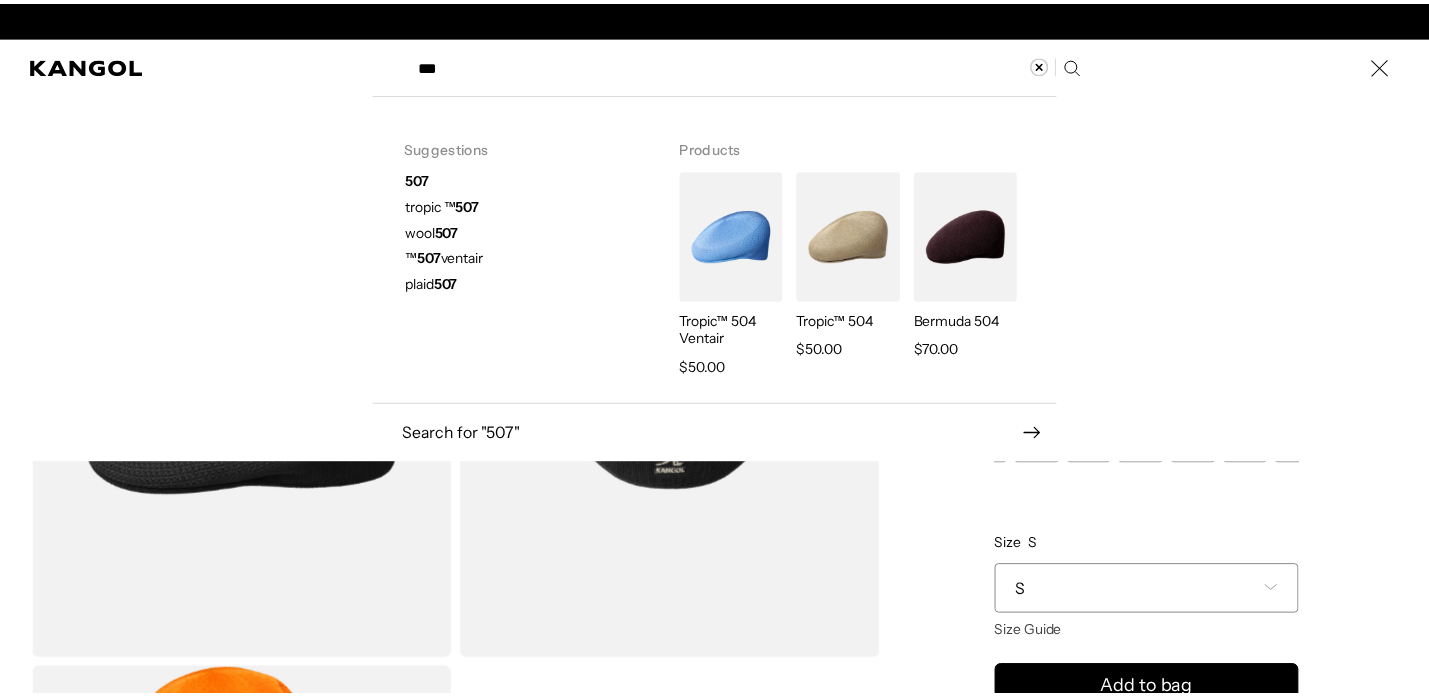 scroll, scrollTop: 0, scrollLeft: 412, axis: horizontal 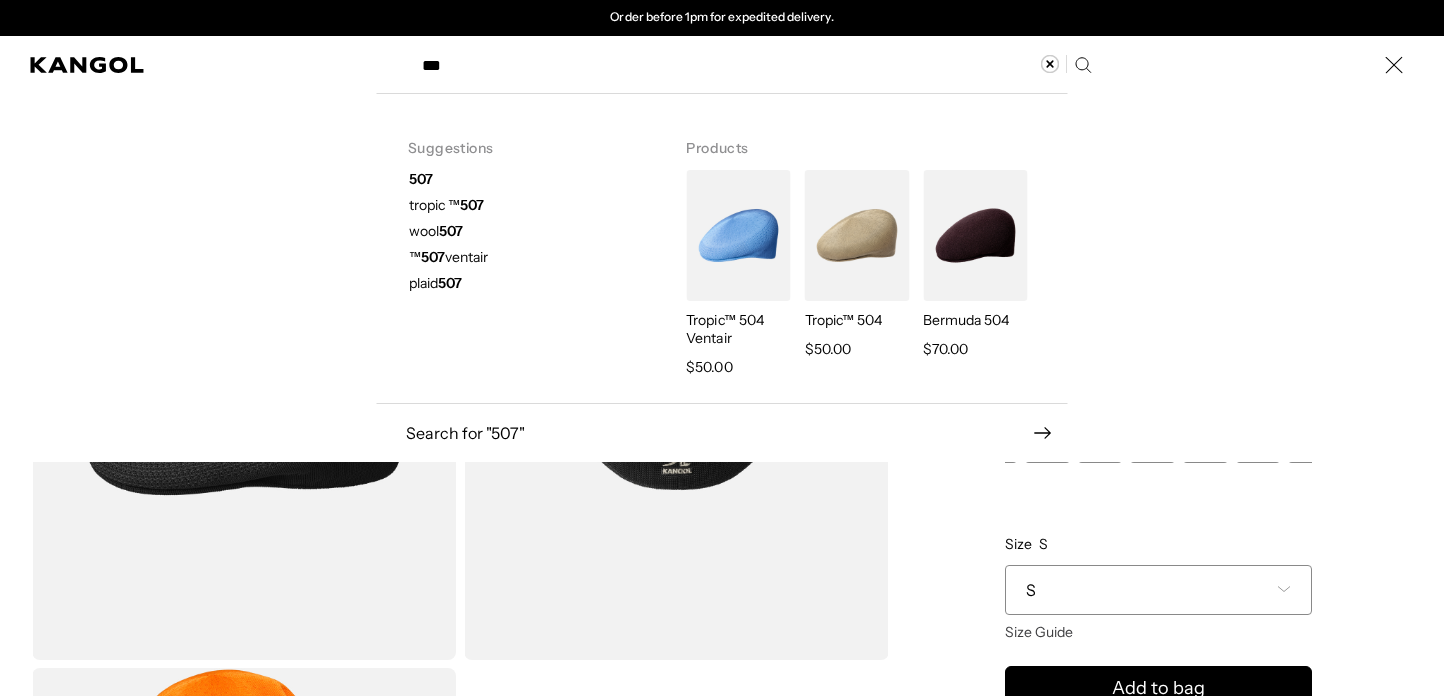 type on "***" 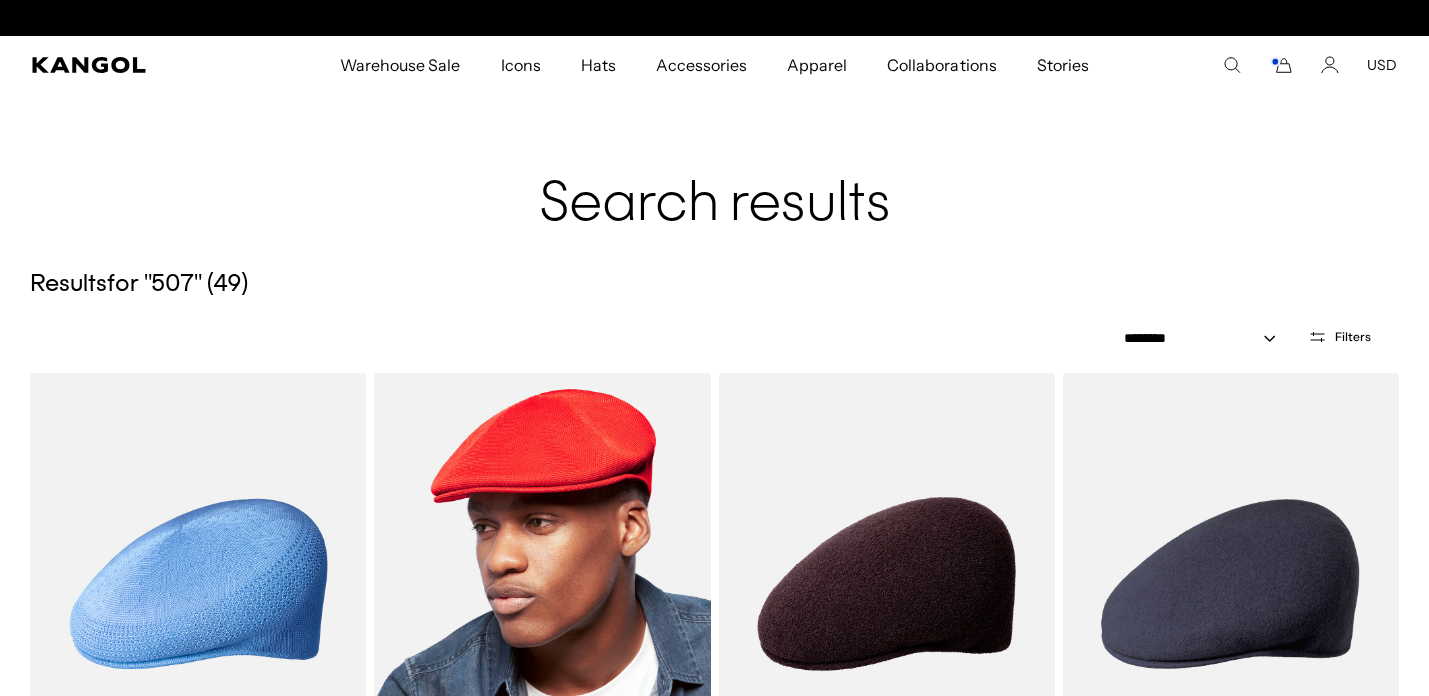 scroll, scrollTop: 0, scrollLeft: 0, axis: both 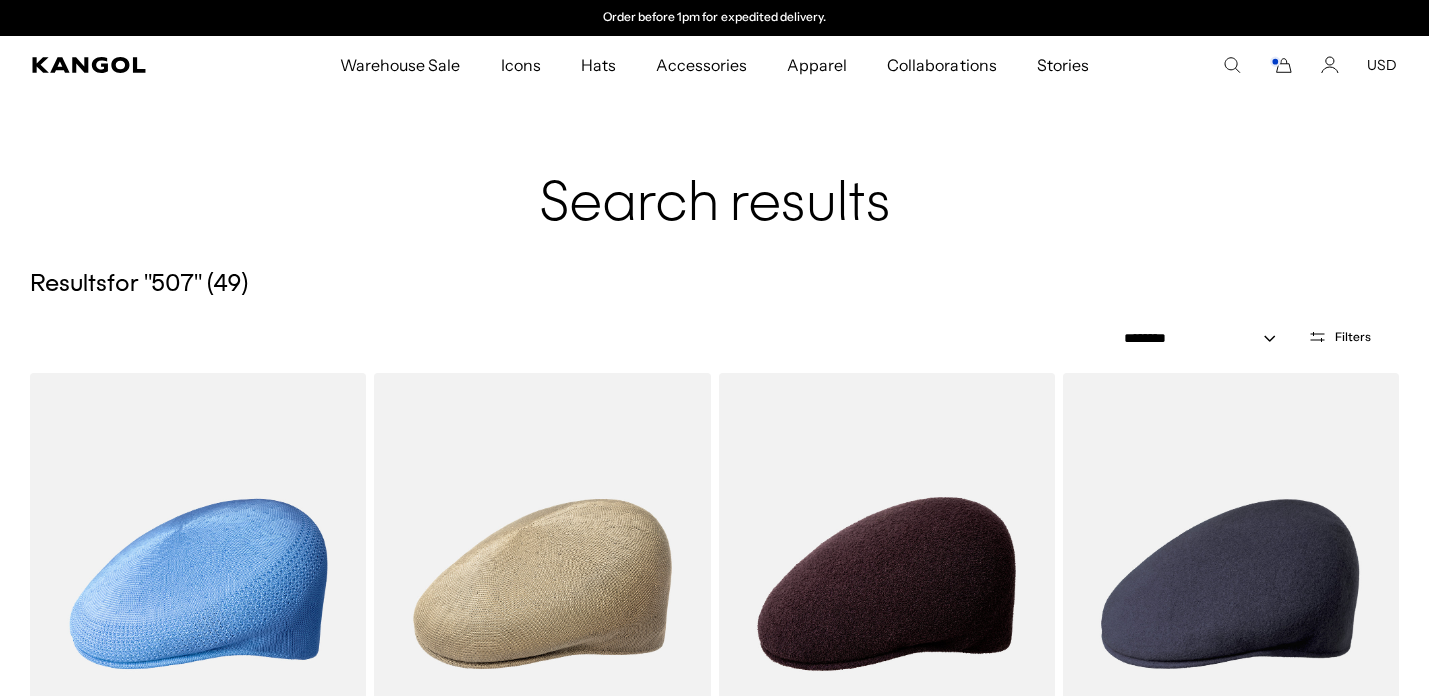 click 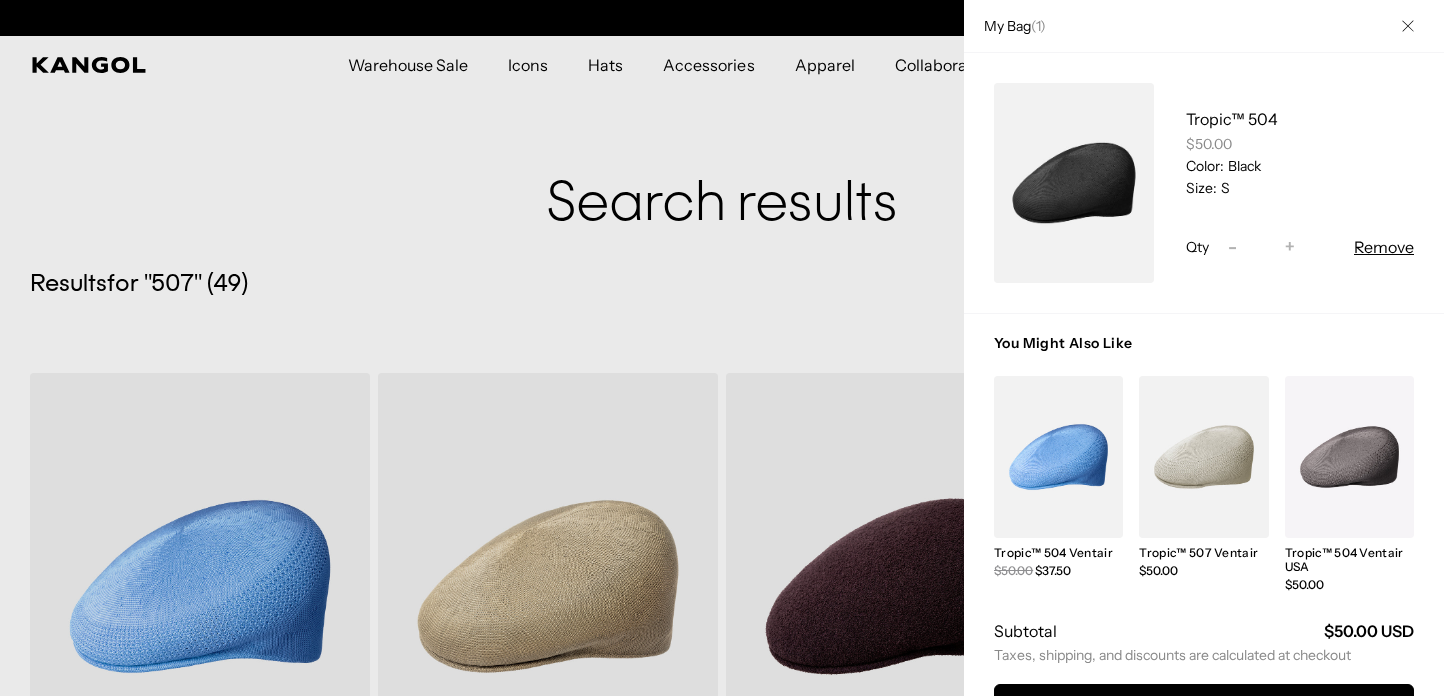 scroll, scrollTop: 0, scrollLeft: 0, axis: both 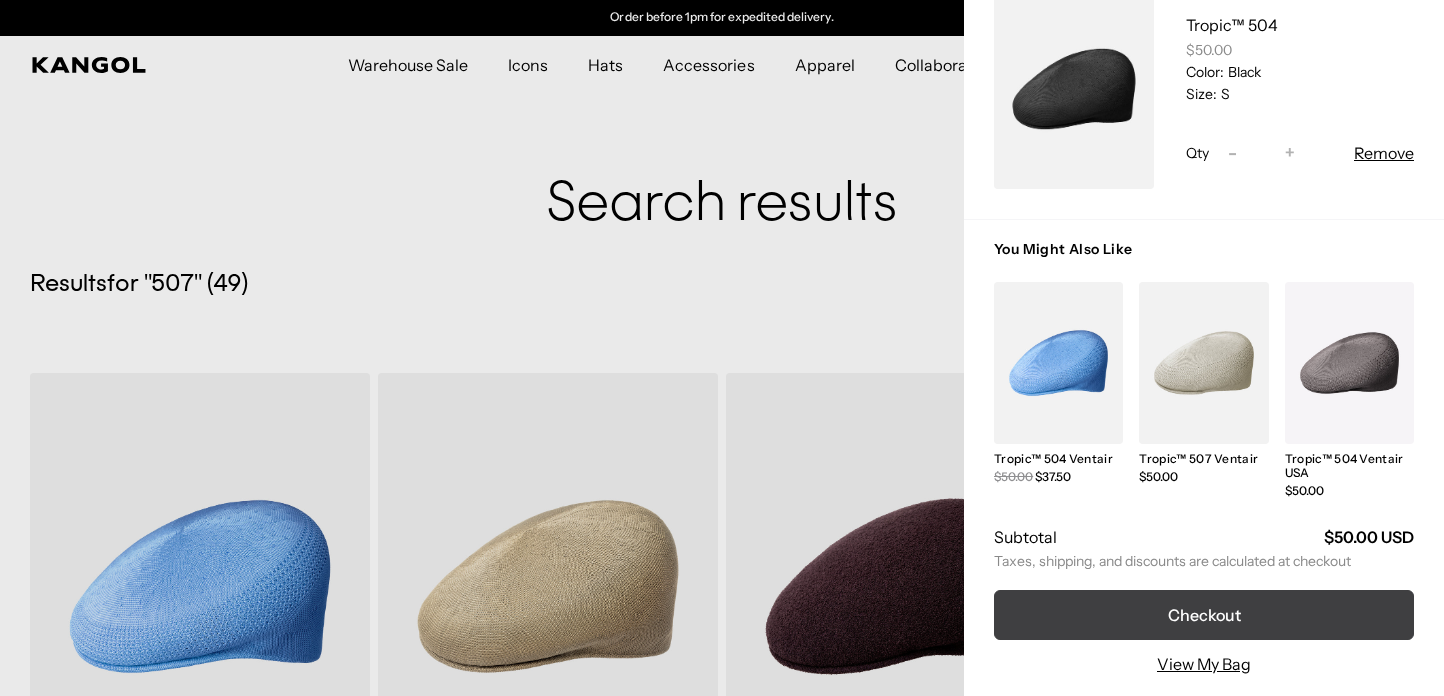 click on "Checkout" at bounding box center [1204, 615] 